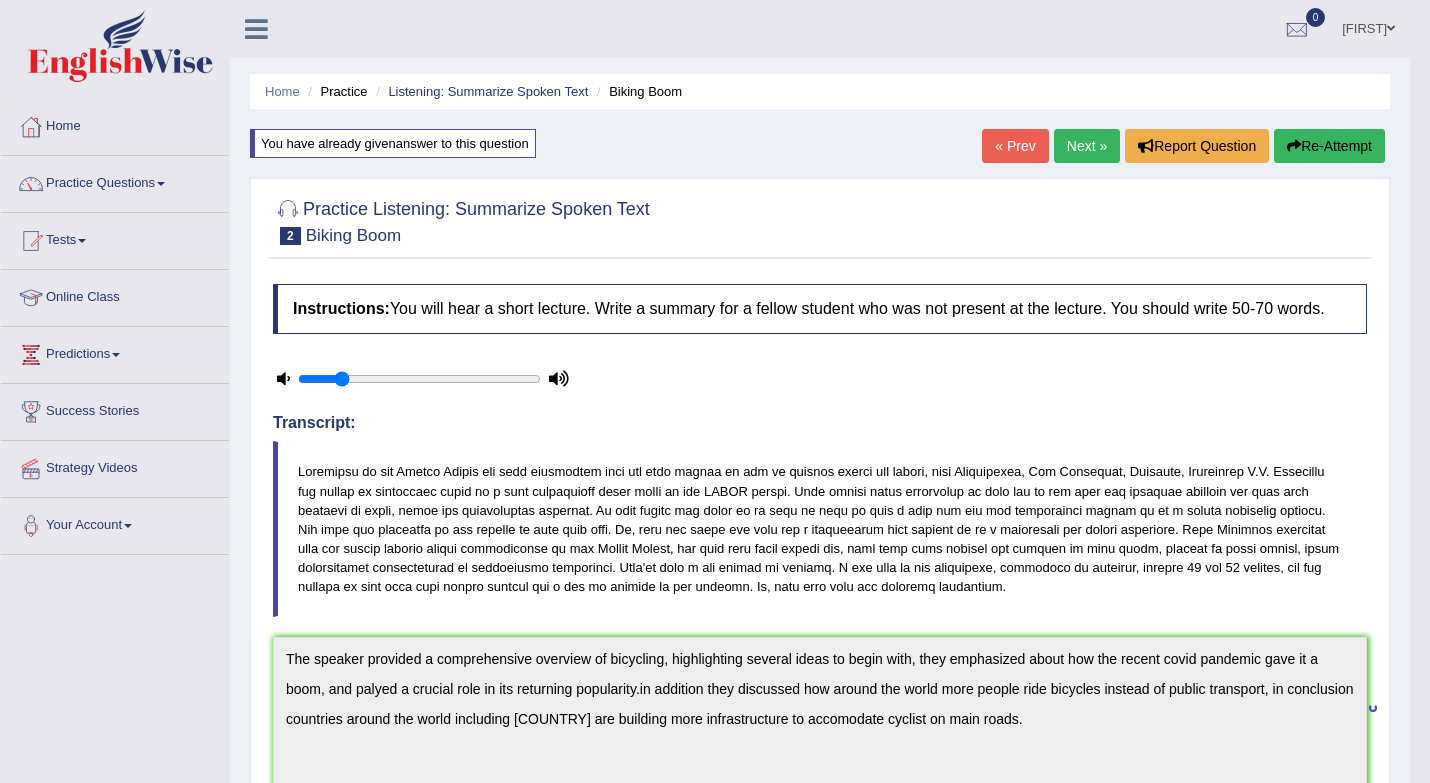 scroll, scrollTop: 393, scrollLeft: 0, axis: vertical 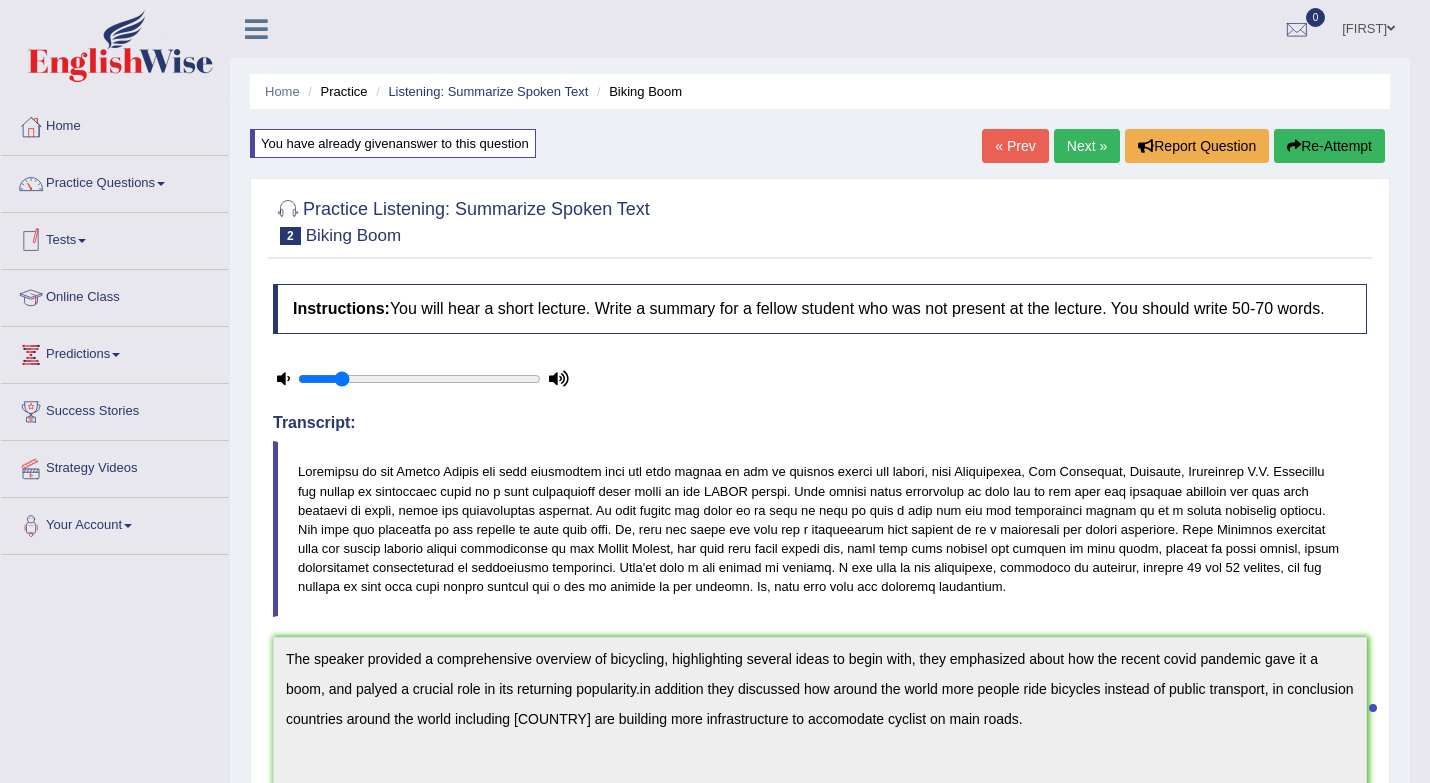click on "Tests" at bounding box center (115, 238) 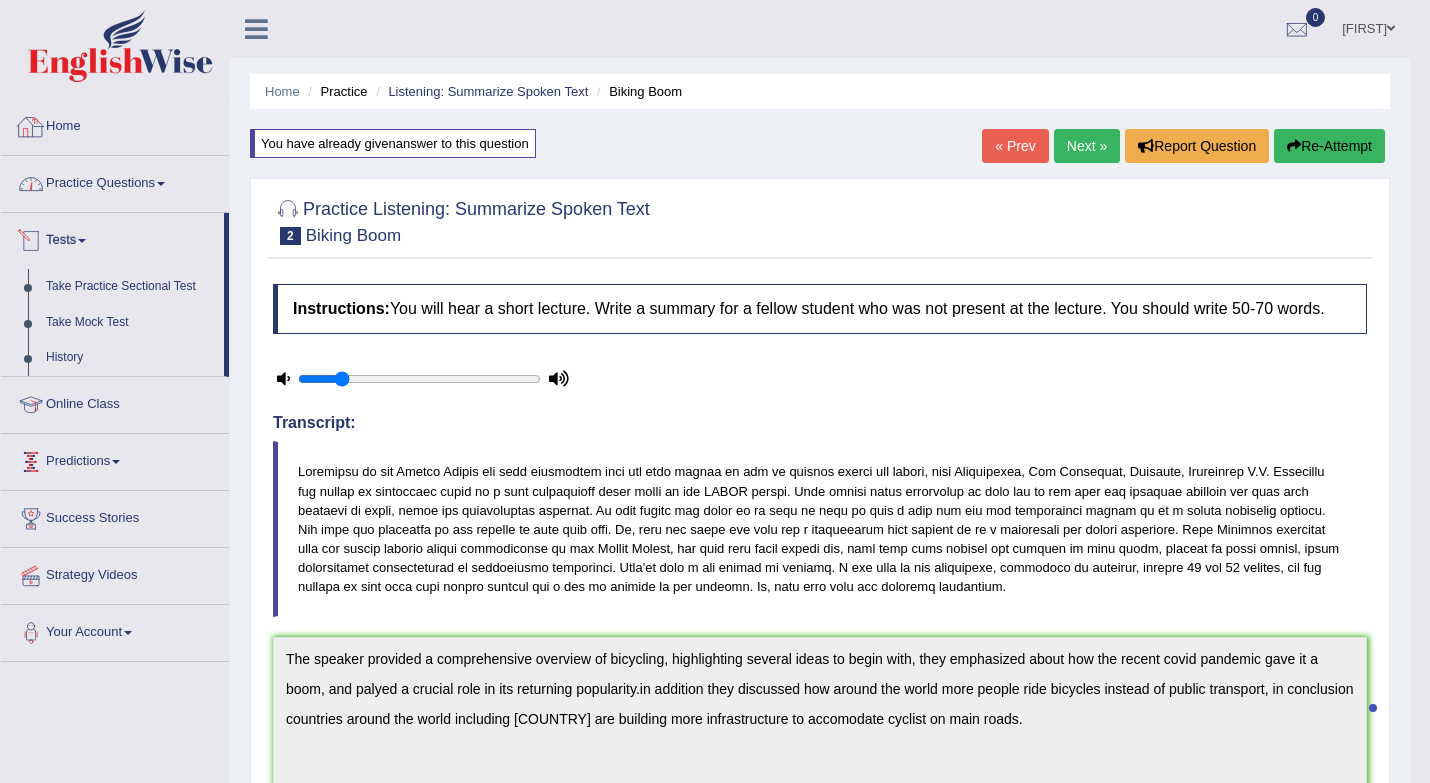 click on "Practice Questions" at bounding box center (115, 181) 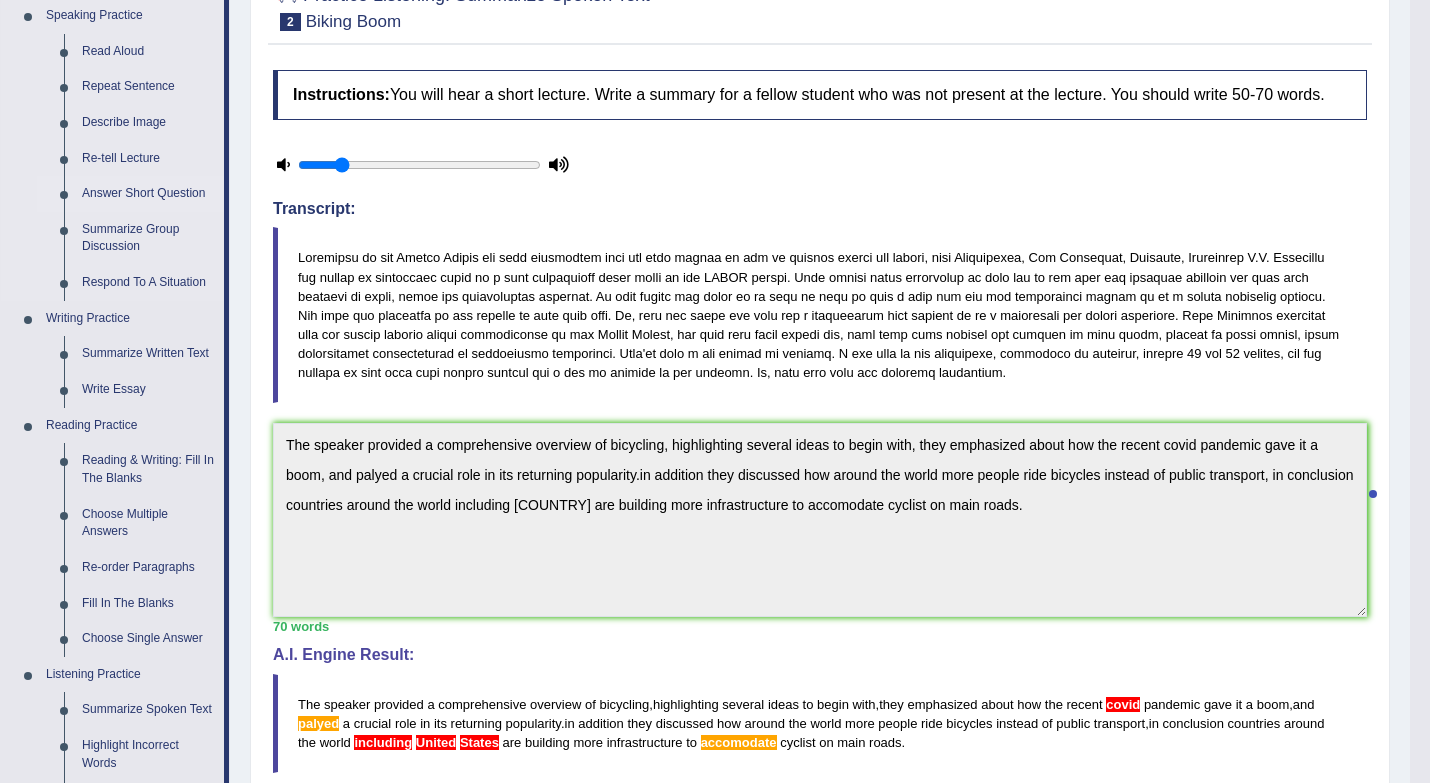 scroll, scrollTop: 103, scrollLeft: 0, axis: vertical 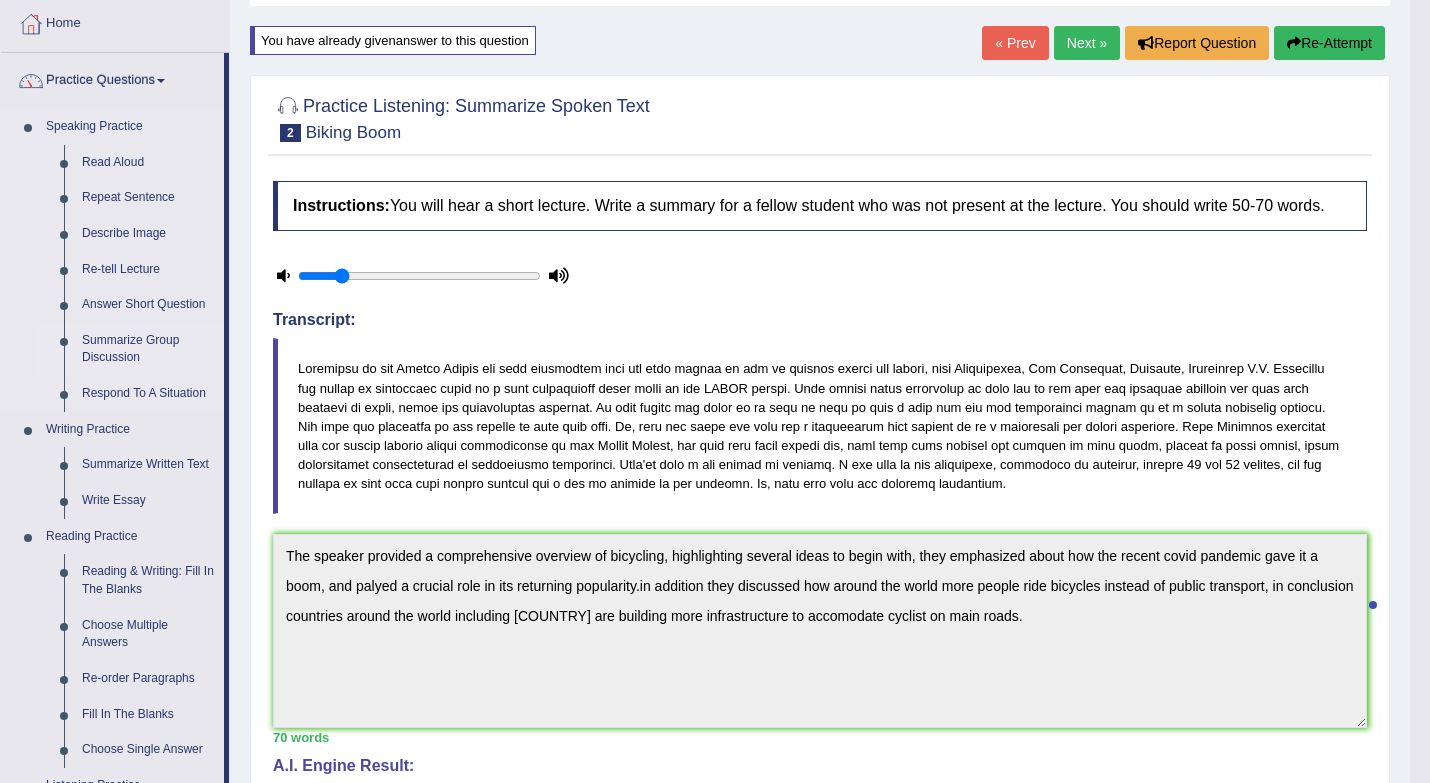 click on "Summarize Group Discussion" at bounding box center (148, 349) 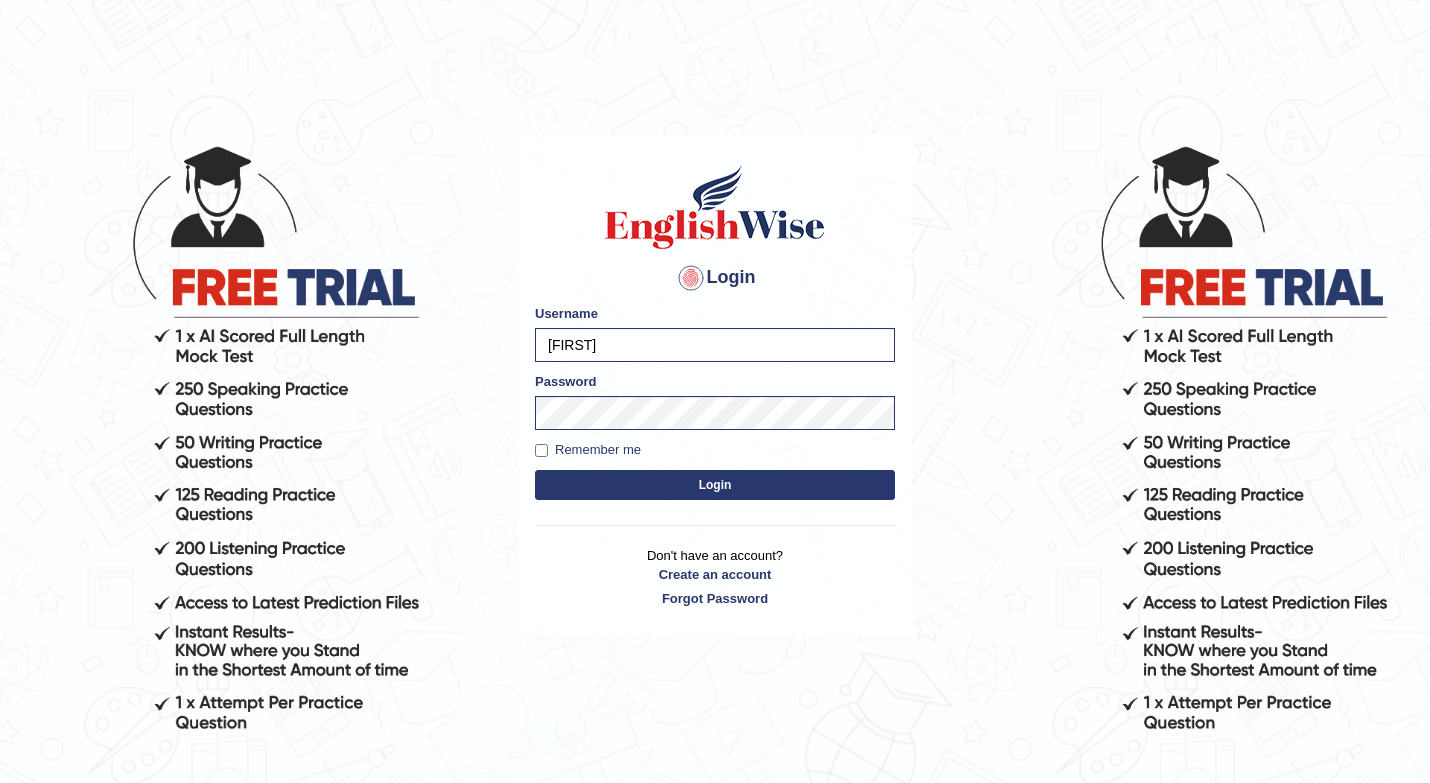 scroll, scrollTop: 0, scrollLeft: 0, axis: both 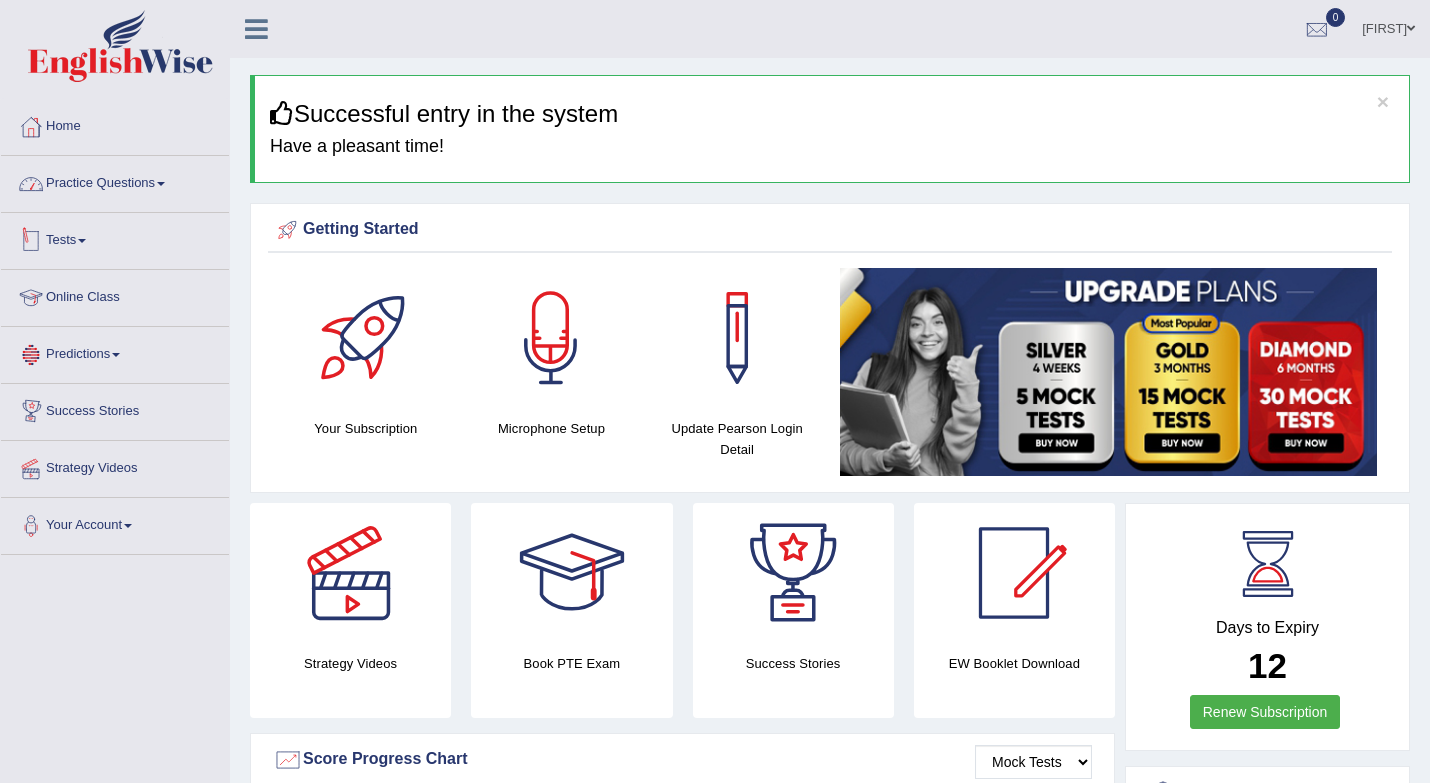 click on "Practice Questions" at bounding box center [115, 181] 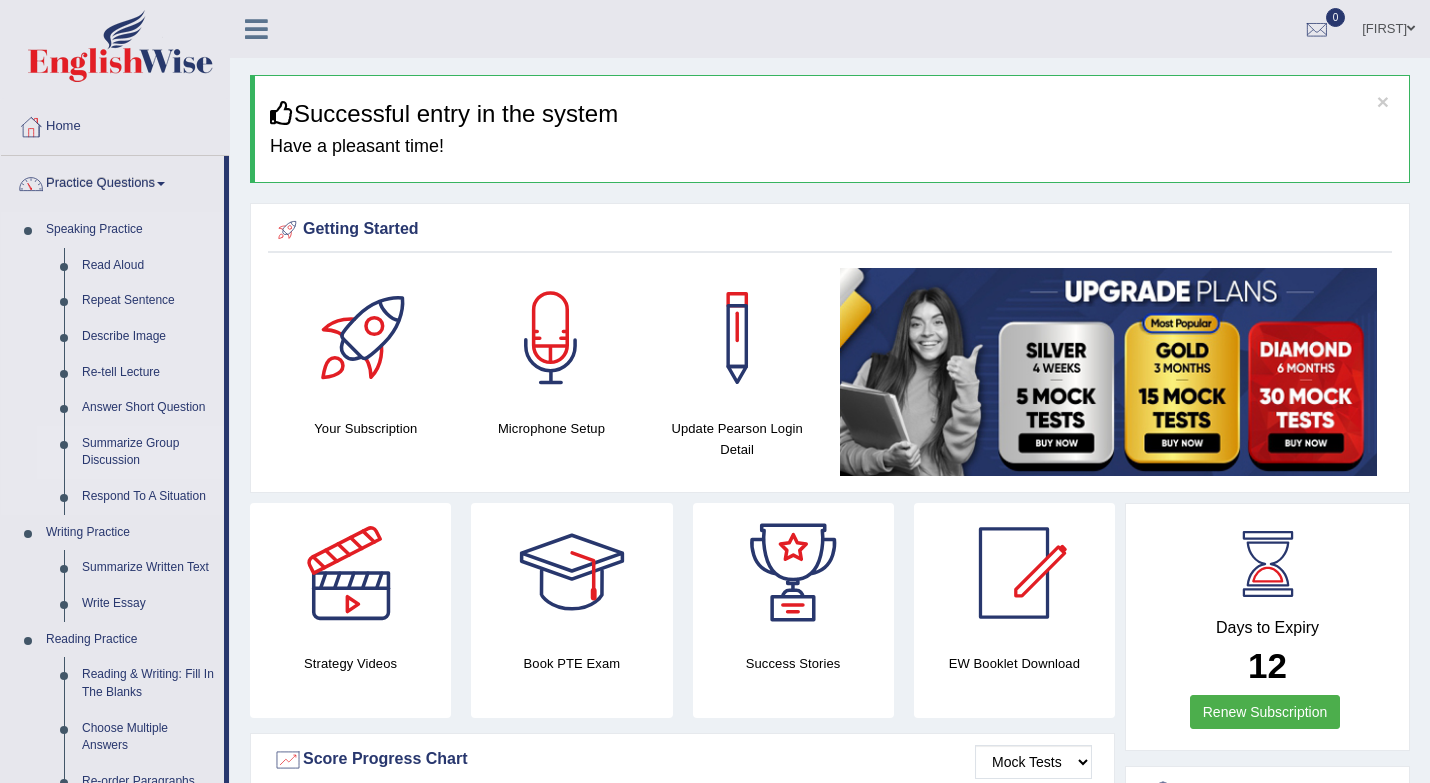click on "Summarize Group Discussion" at bounding box center [148, 452] 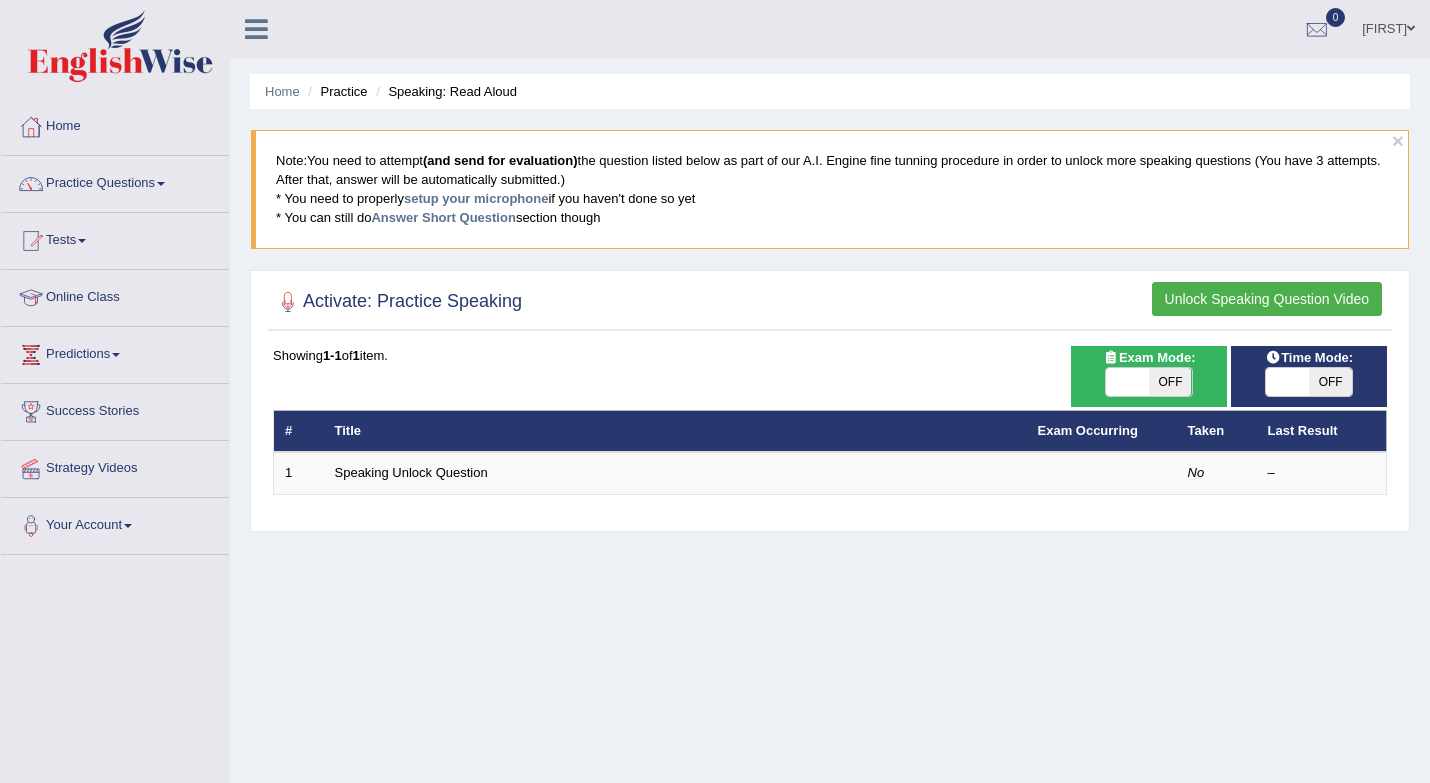 scroll, scrollTop: 0, scrollLeft: 0, axis: both 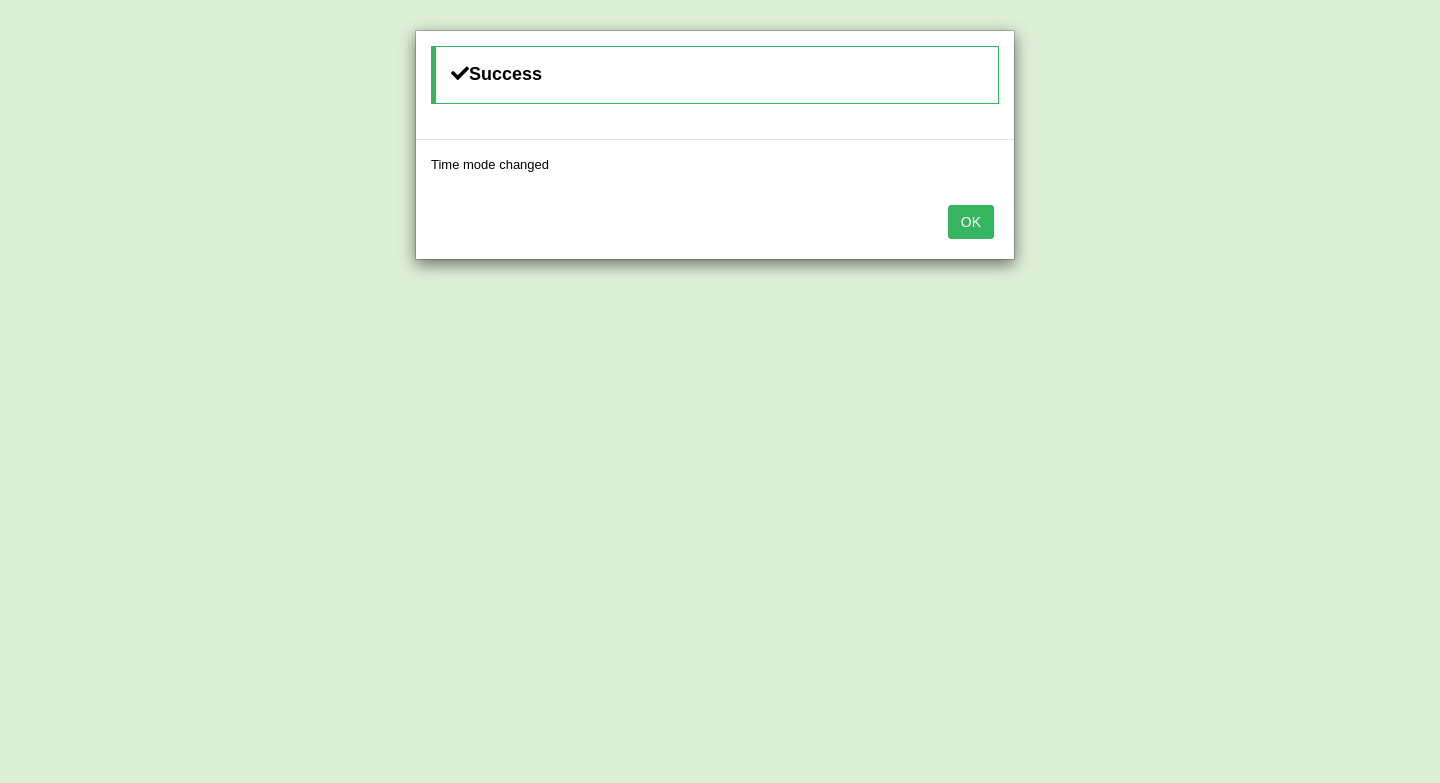 click on "OK" at bounding box center [971, 222] 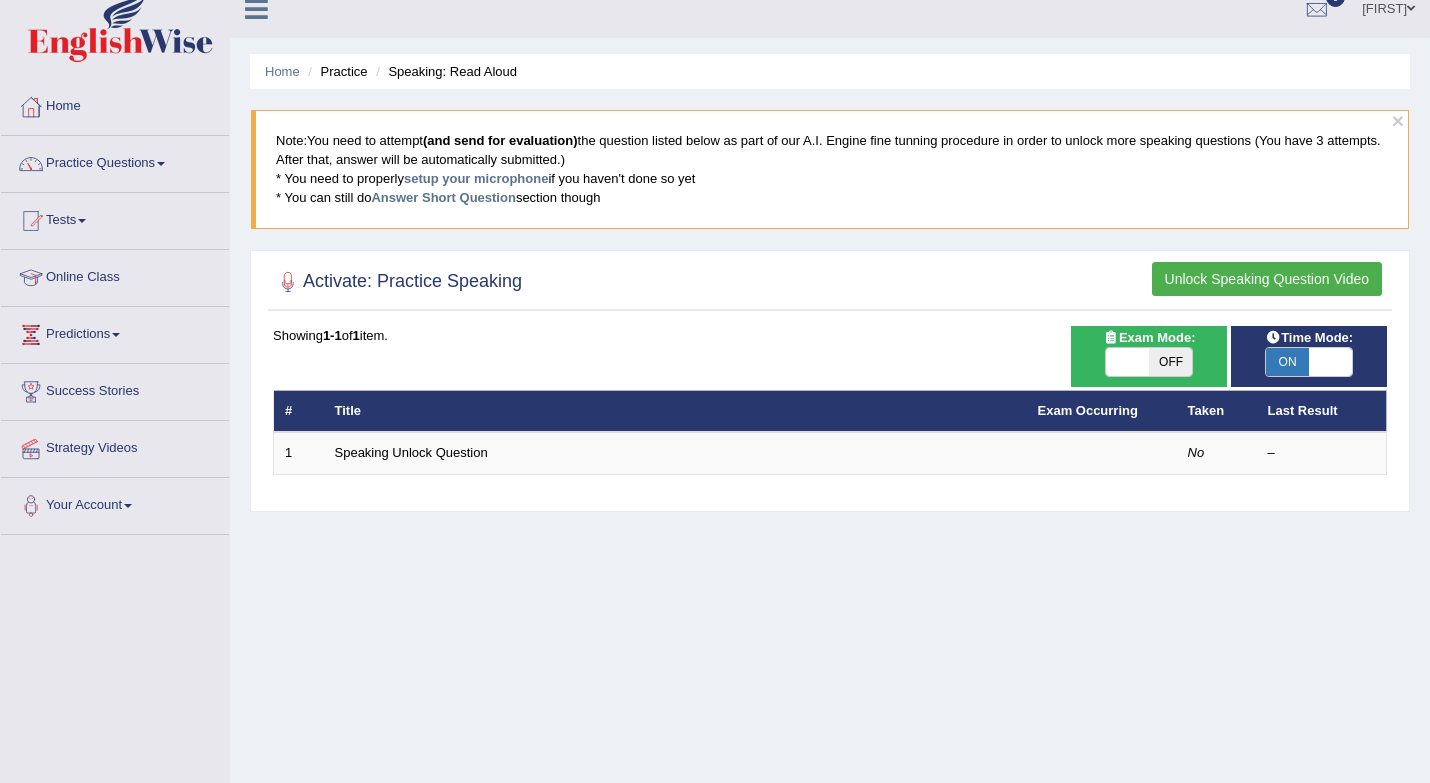 scroll, scrollTop: 9, scrollLeft: 0, axis: vertical 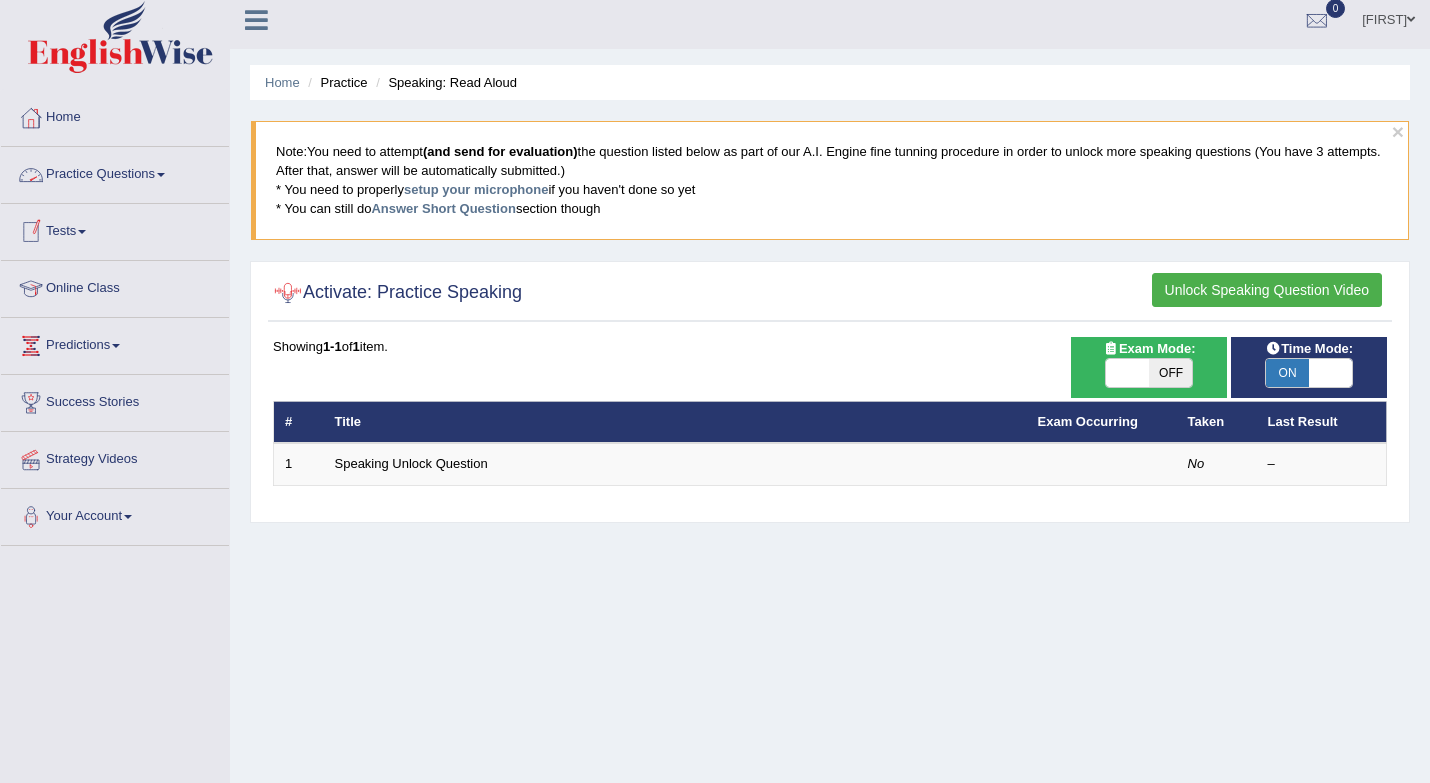 click on "Practice Questions" at bounding box center [115, 172] 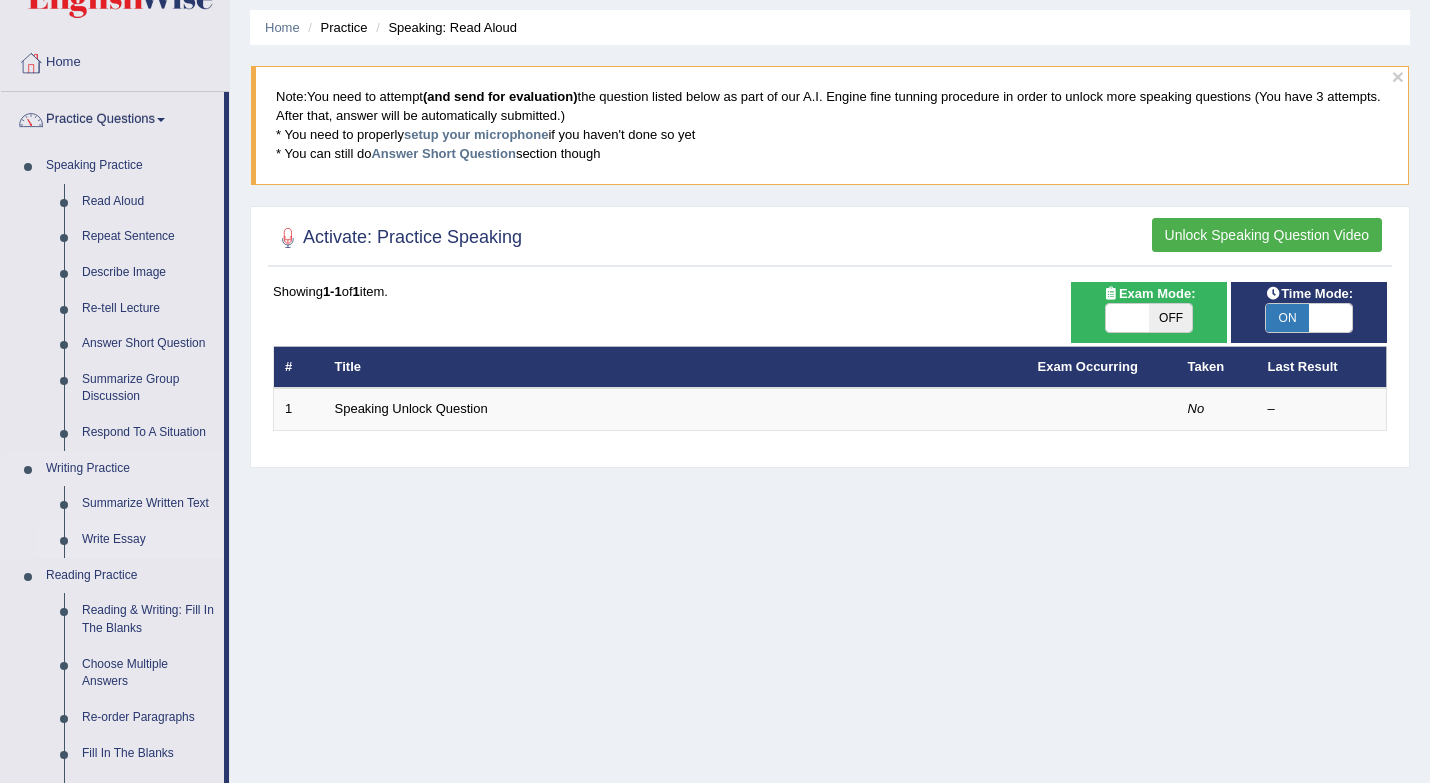 scroll, scrollTop: 83, scrollLeft: 0, axis: vertical 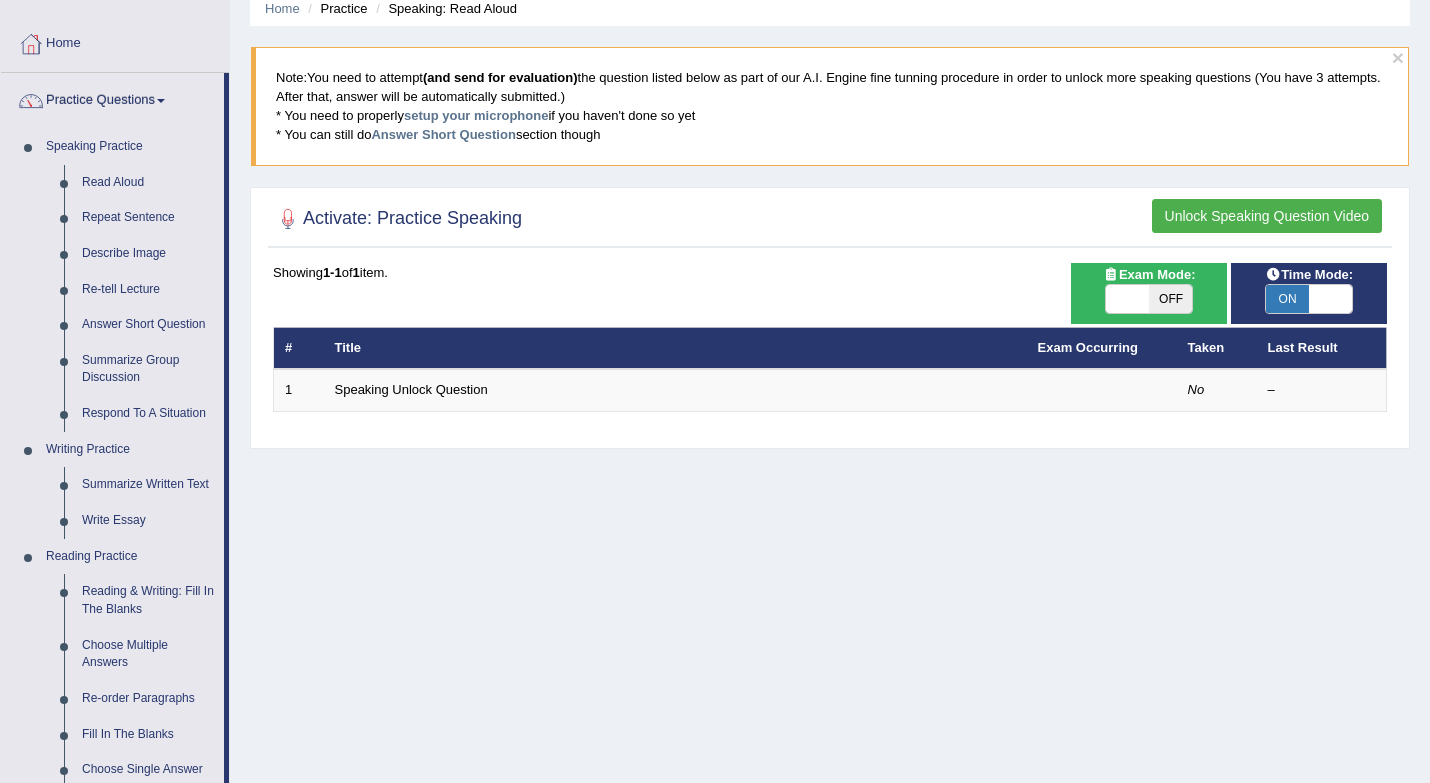 click at bounding box center (1330, 299) 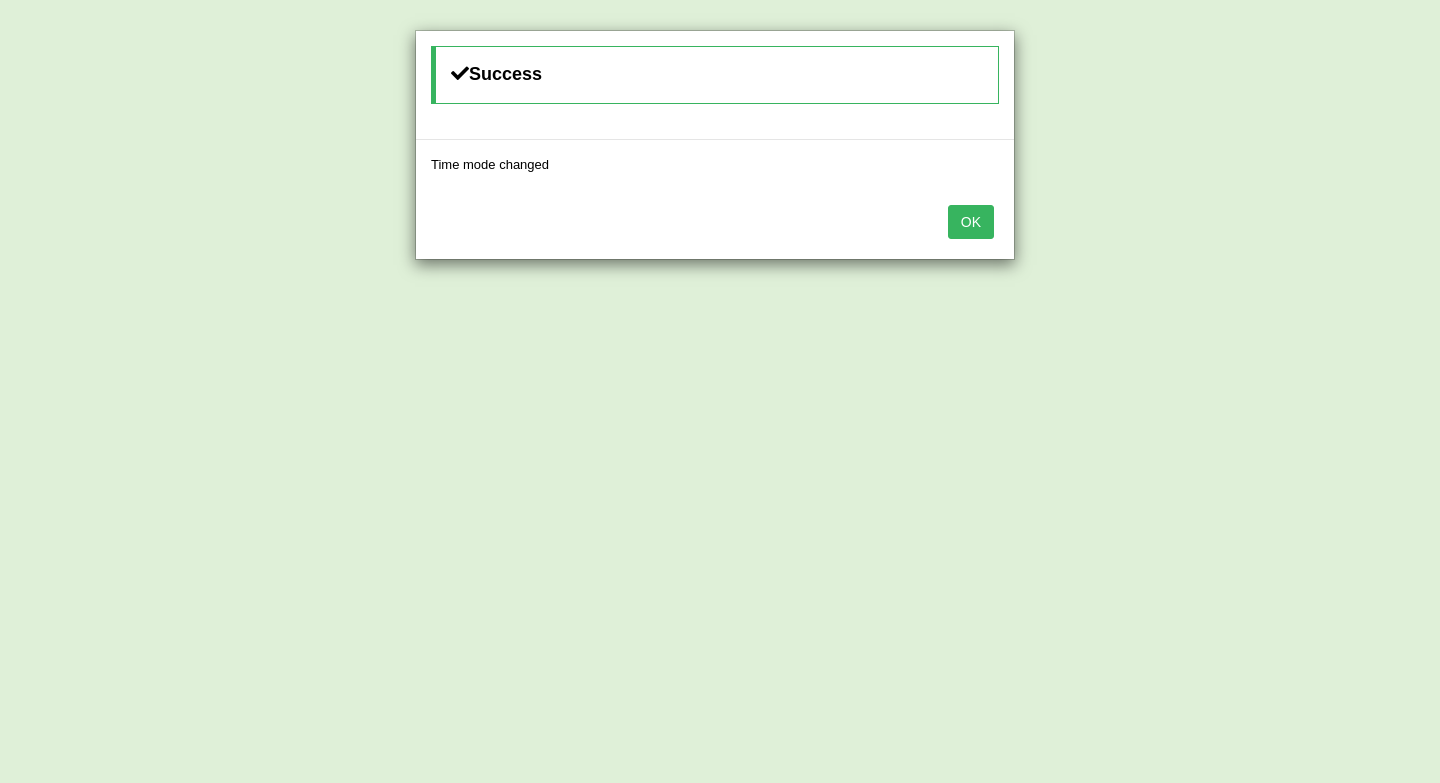 click on "OK" at bounding box center (971, 222) 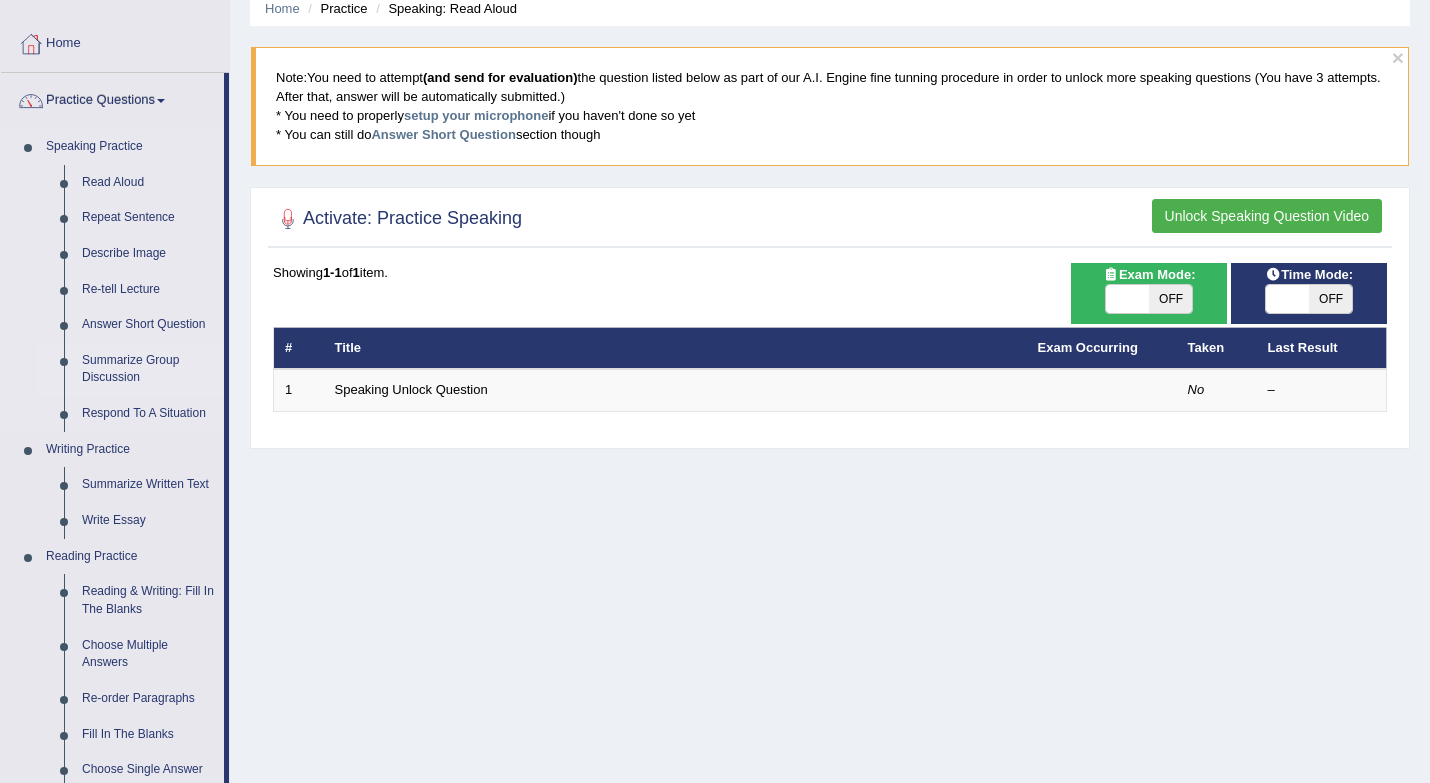 click on "Summarize Group Discussion" at bounding box center (148, 369) 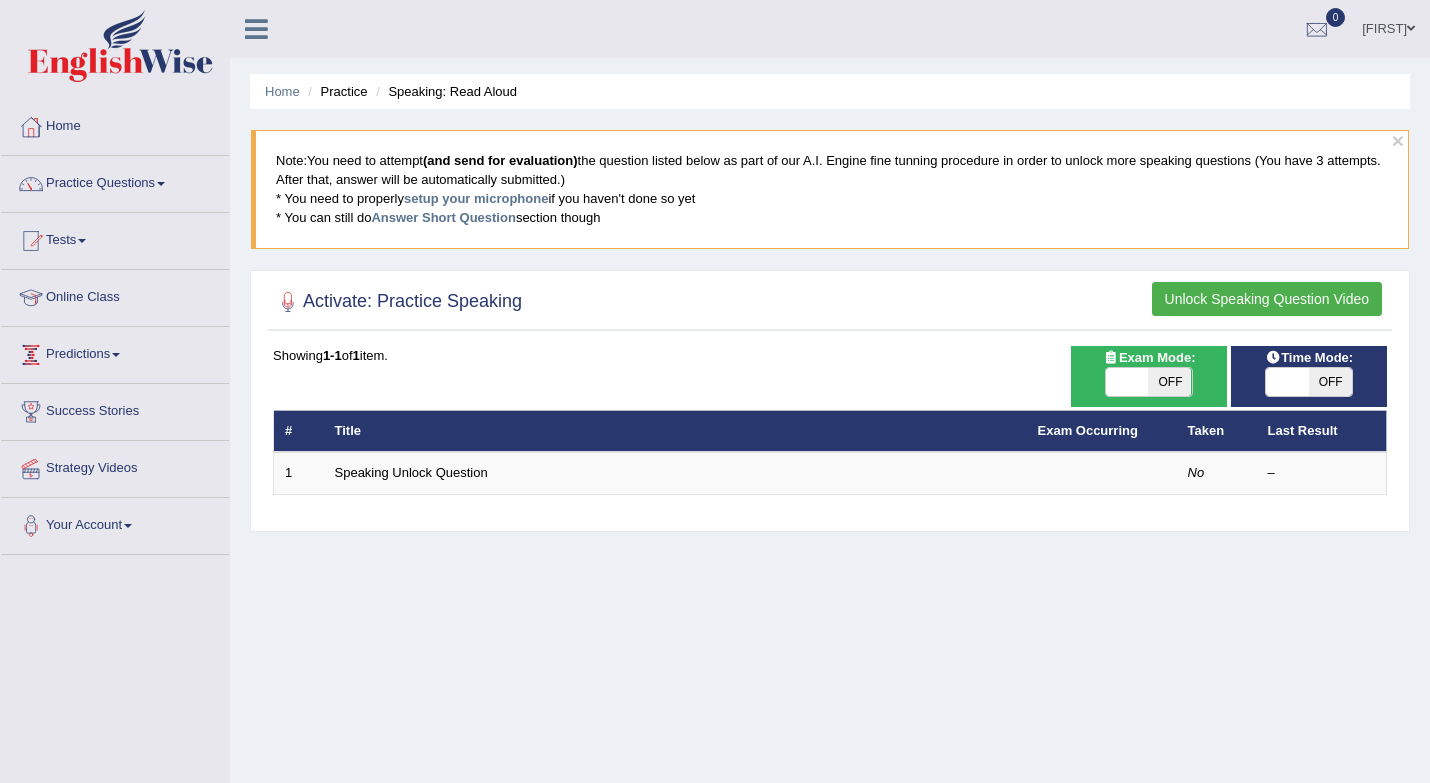 scroll, scrollTop: 0, scrollLeft: 0, axis: both 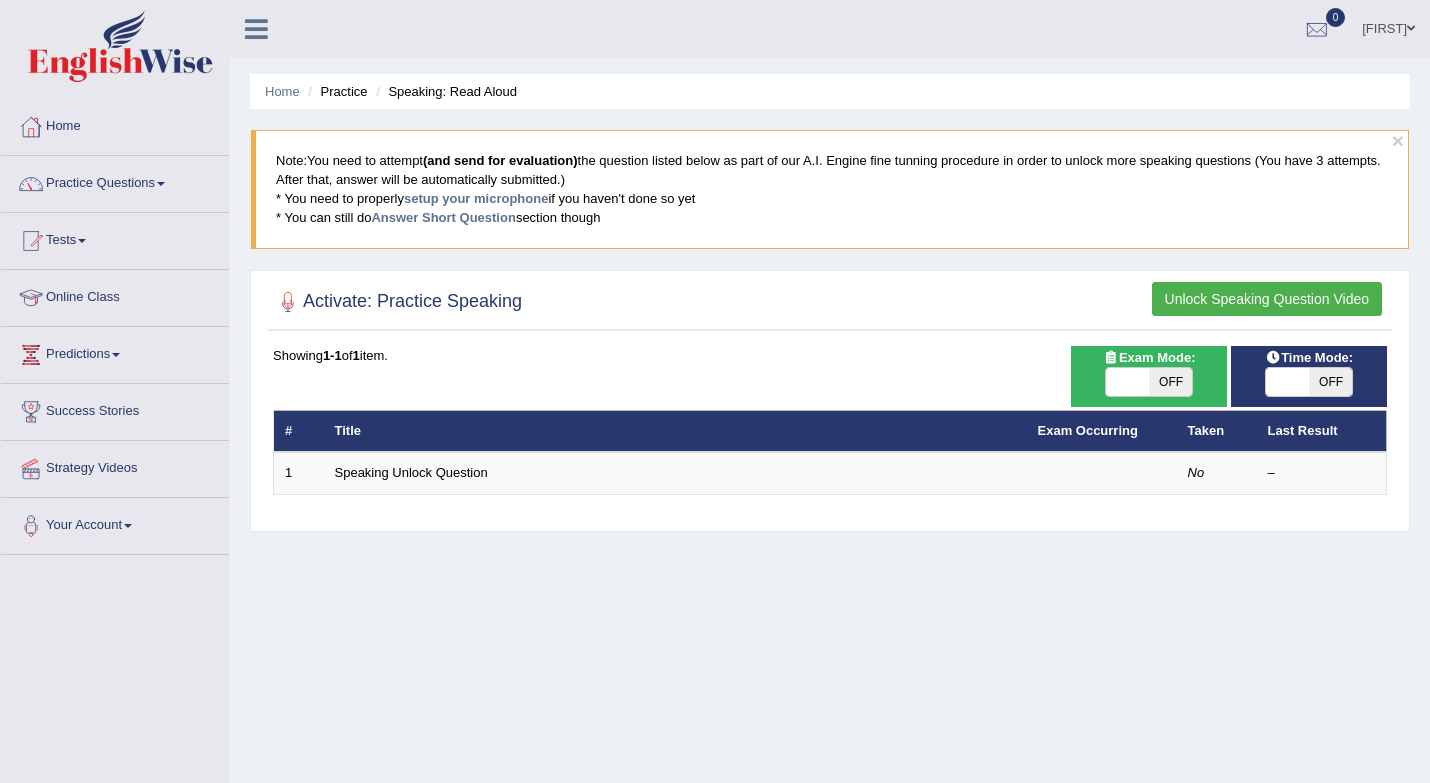 click on "Showing  1-1  of  1  item.
# Title Exam Occurring Taken Last Result
1 Speaking Unlock Question No –" at bounding box center [830, 420] 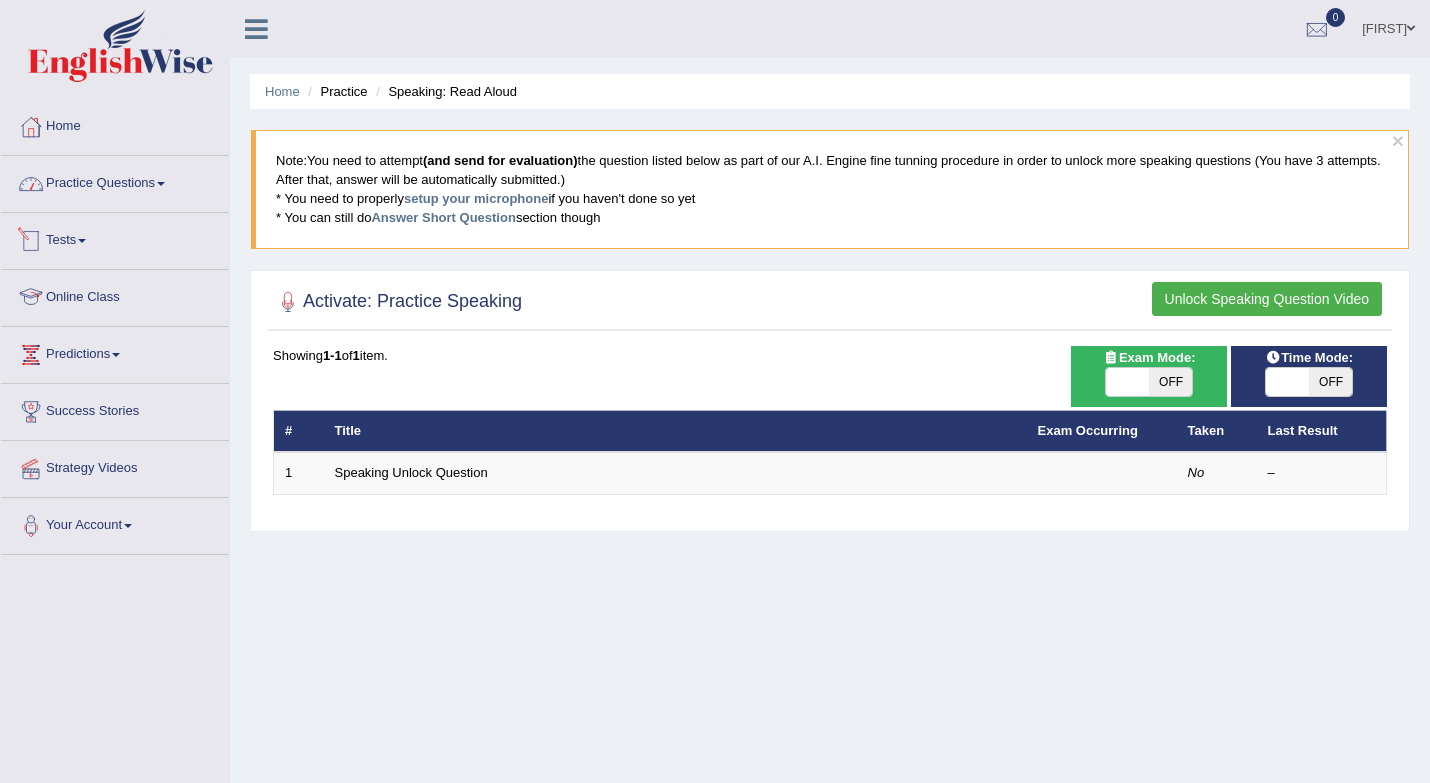 click on "Practice Questions" at bounding box center (115, 181) 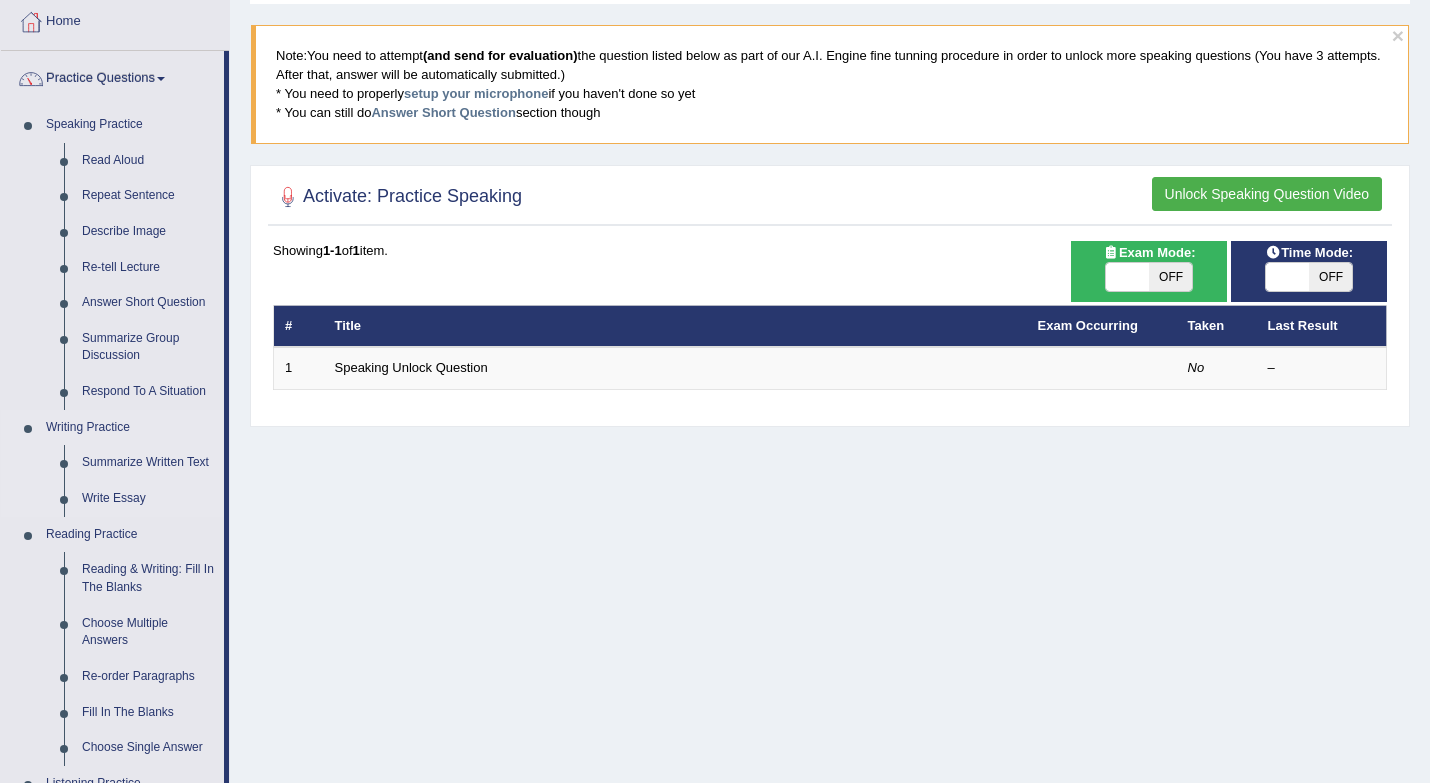 scroll, scrollTop: 110, scrollLeft: 0, axis: vertical 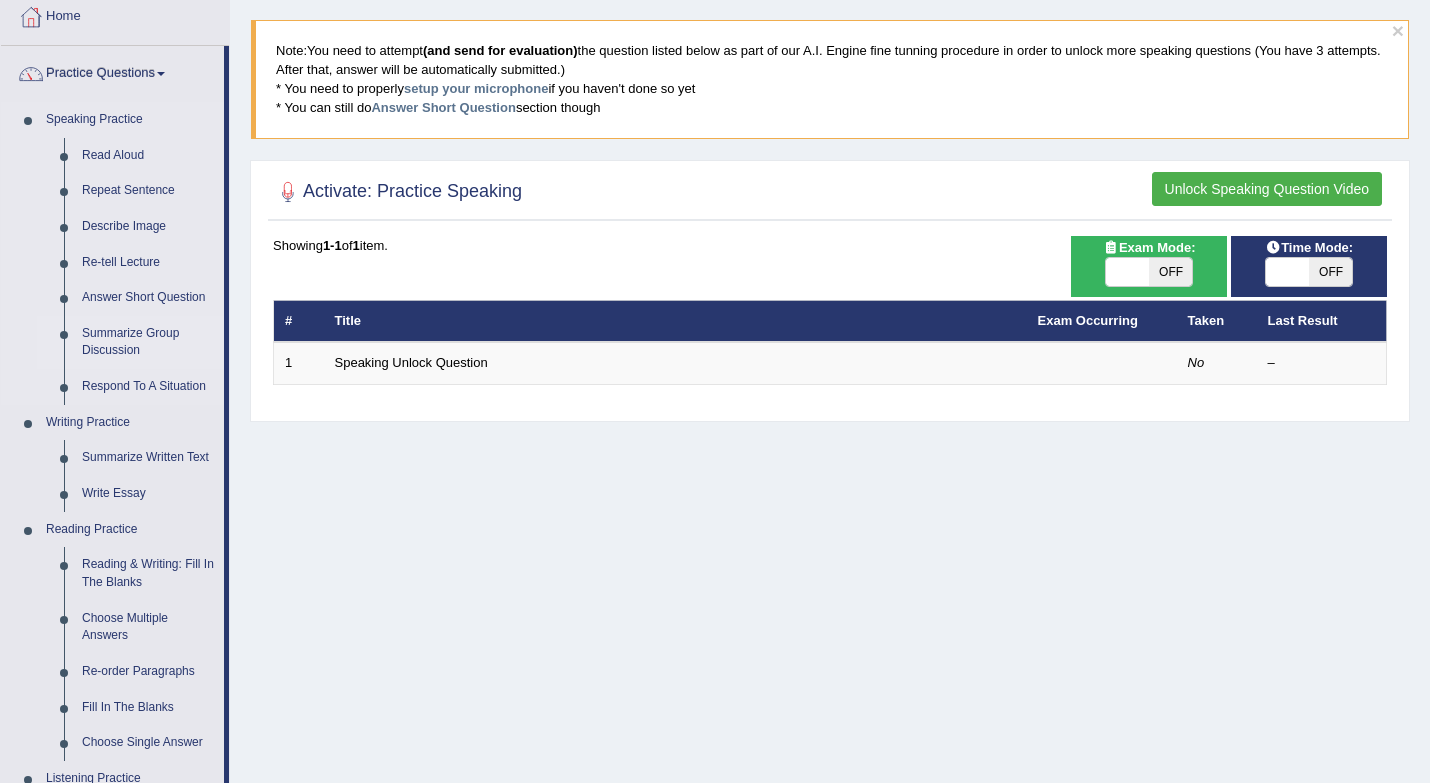 click on "Summarize Group Discussion" at bounding box center (148, 342) 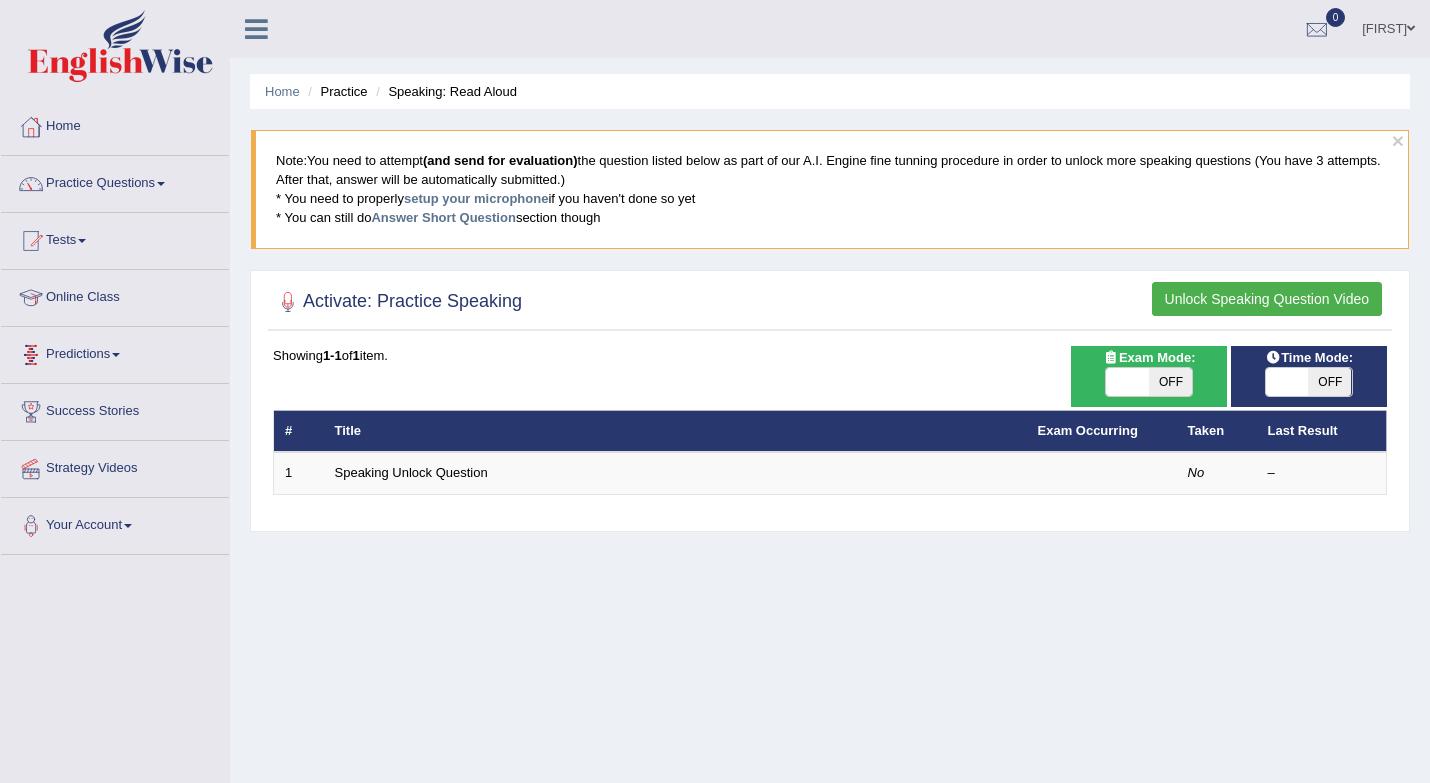scroll, scrollTop: 0, scrollLeft: 0, axis: both 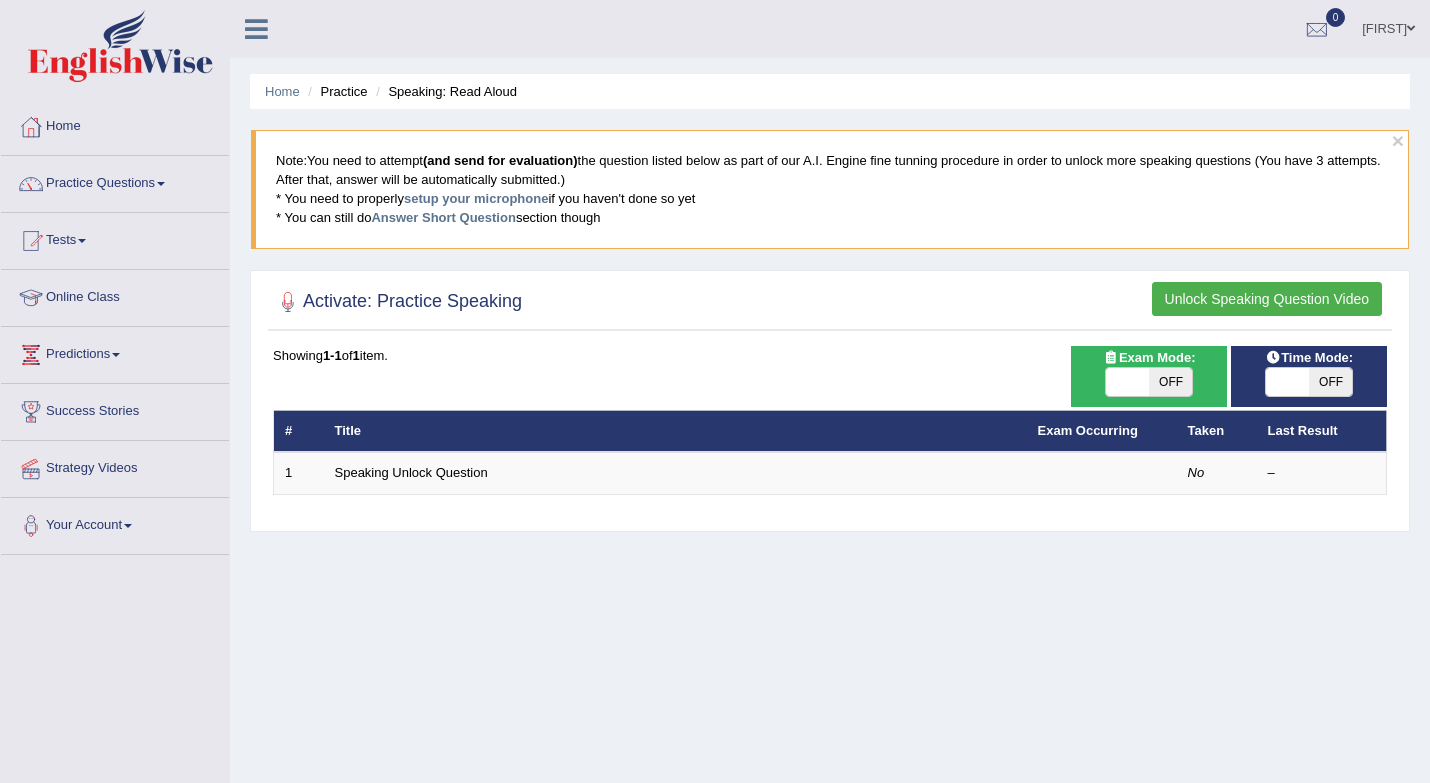 click at bounding box center [1287, 382] 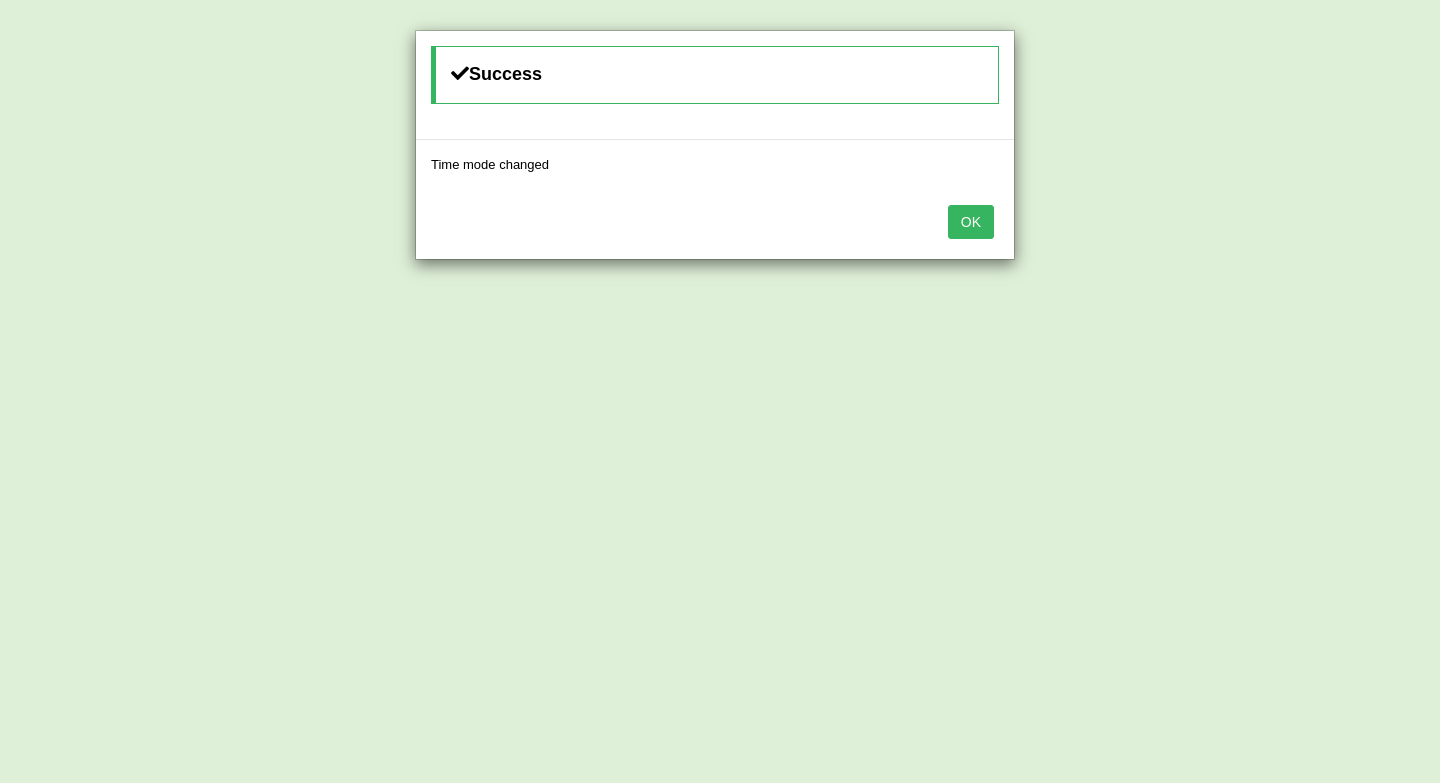click on "OK" at bounding box center [971, 222] 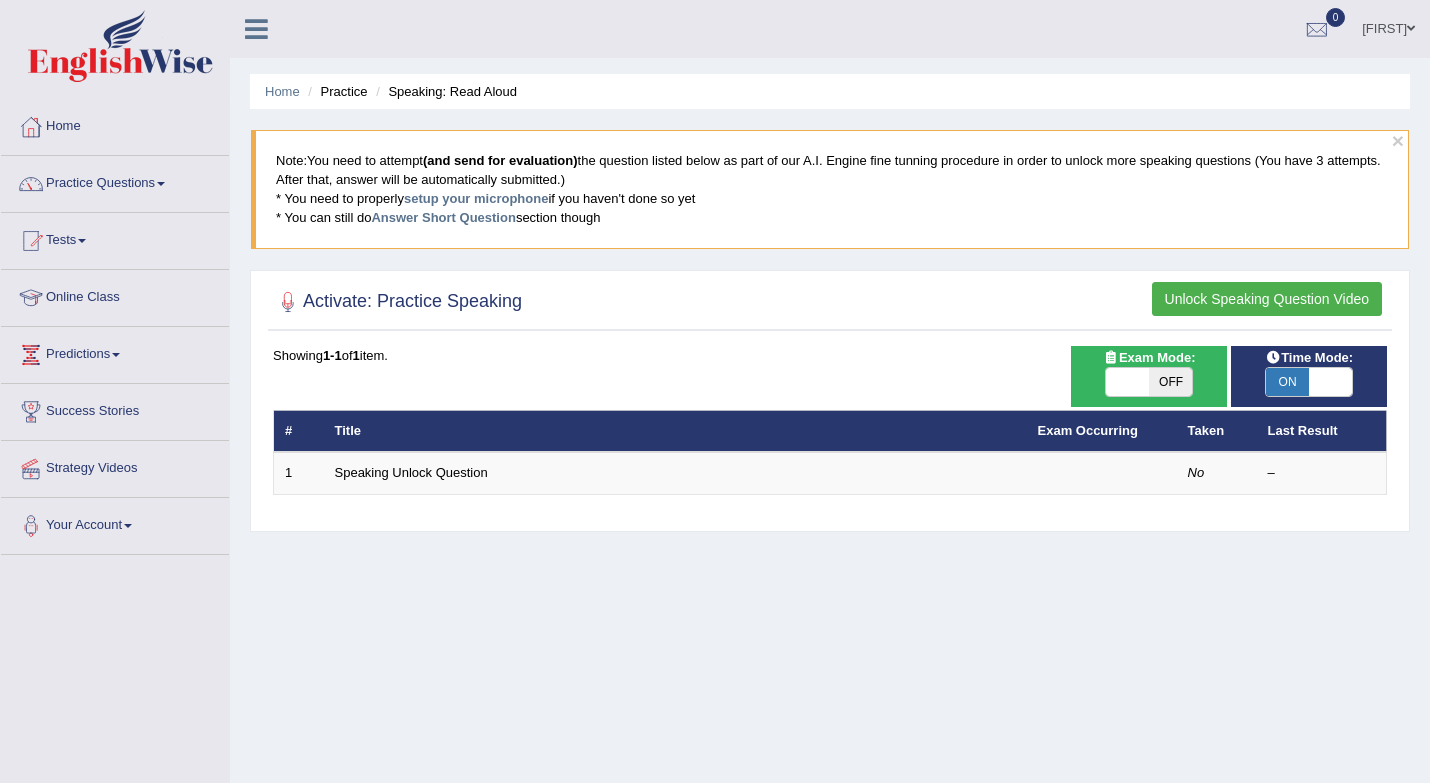 click at bounding box center [1127, 382] 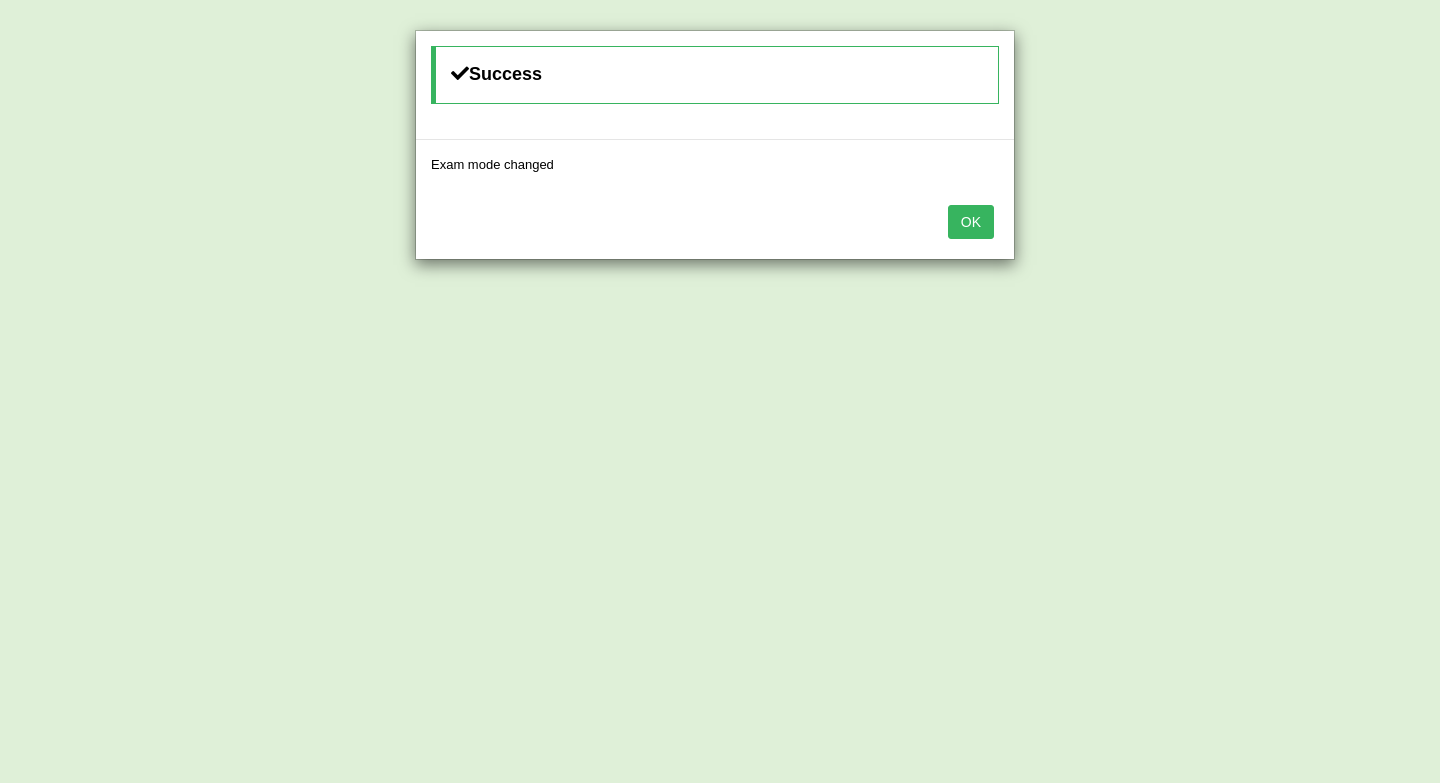 click on "OK" at bounding box center [971, 222] 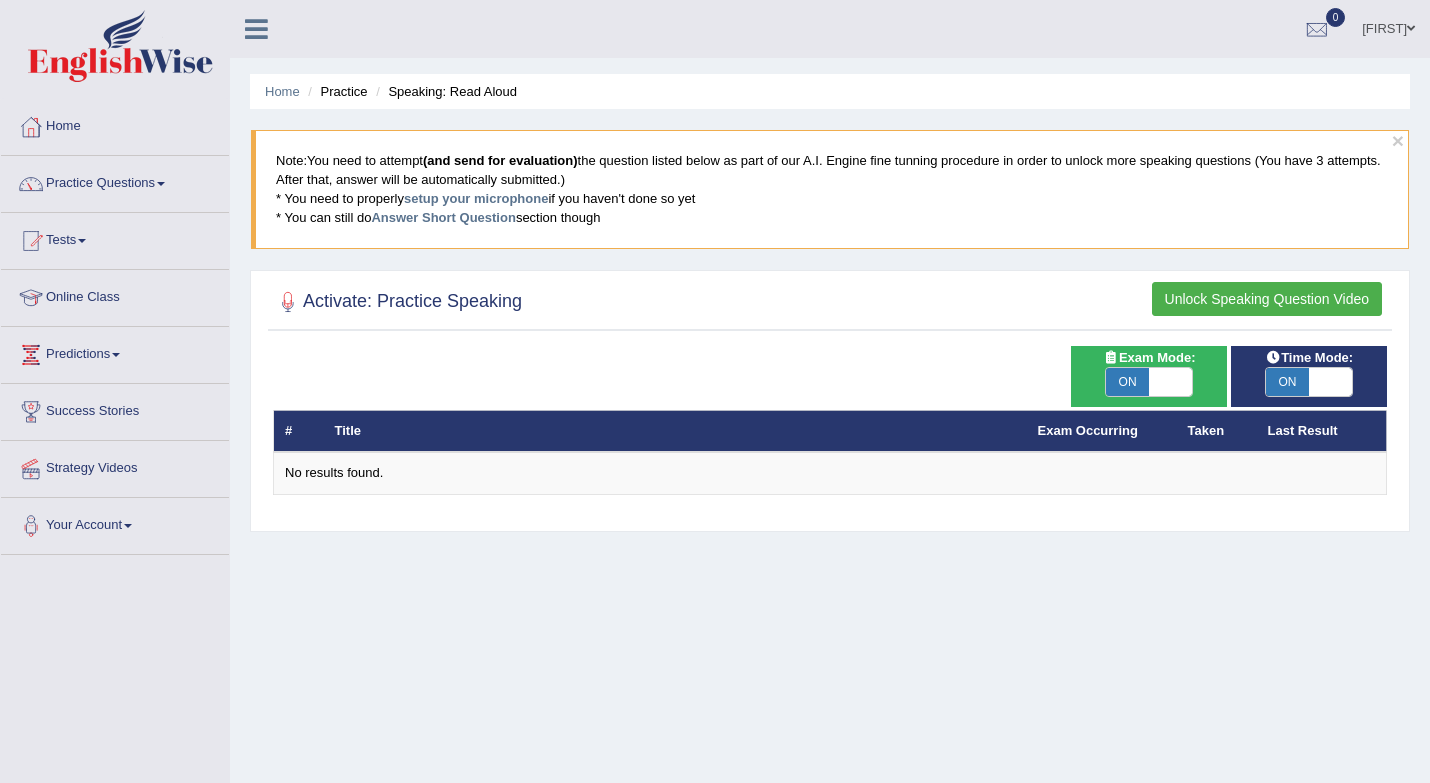 scroll, scrollTop: 0, scrollLeft: 0, axis: both 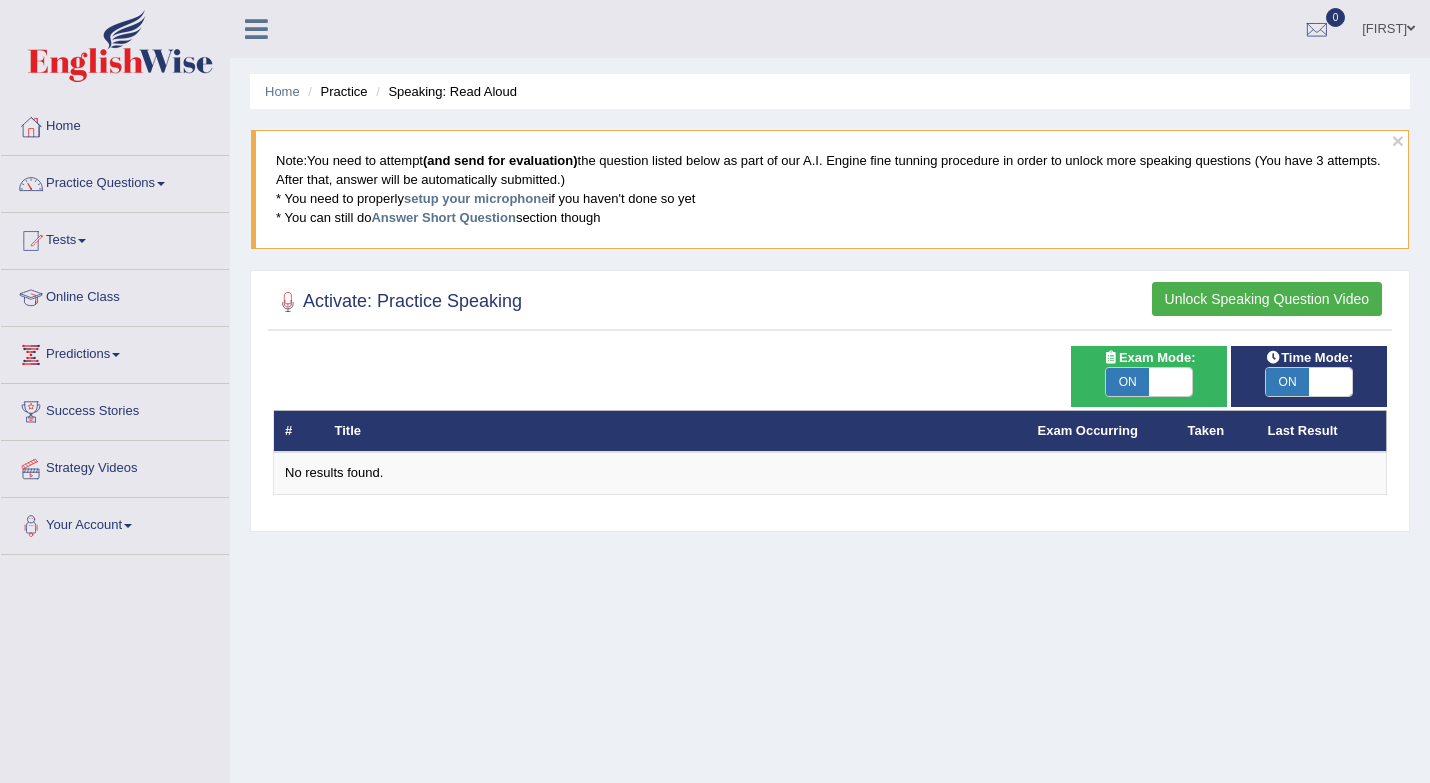 click on "ON" at bounding box center (1127, 382) 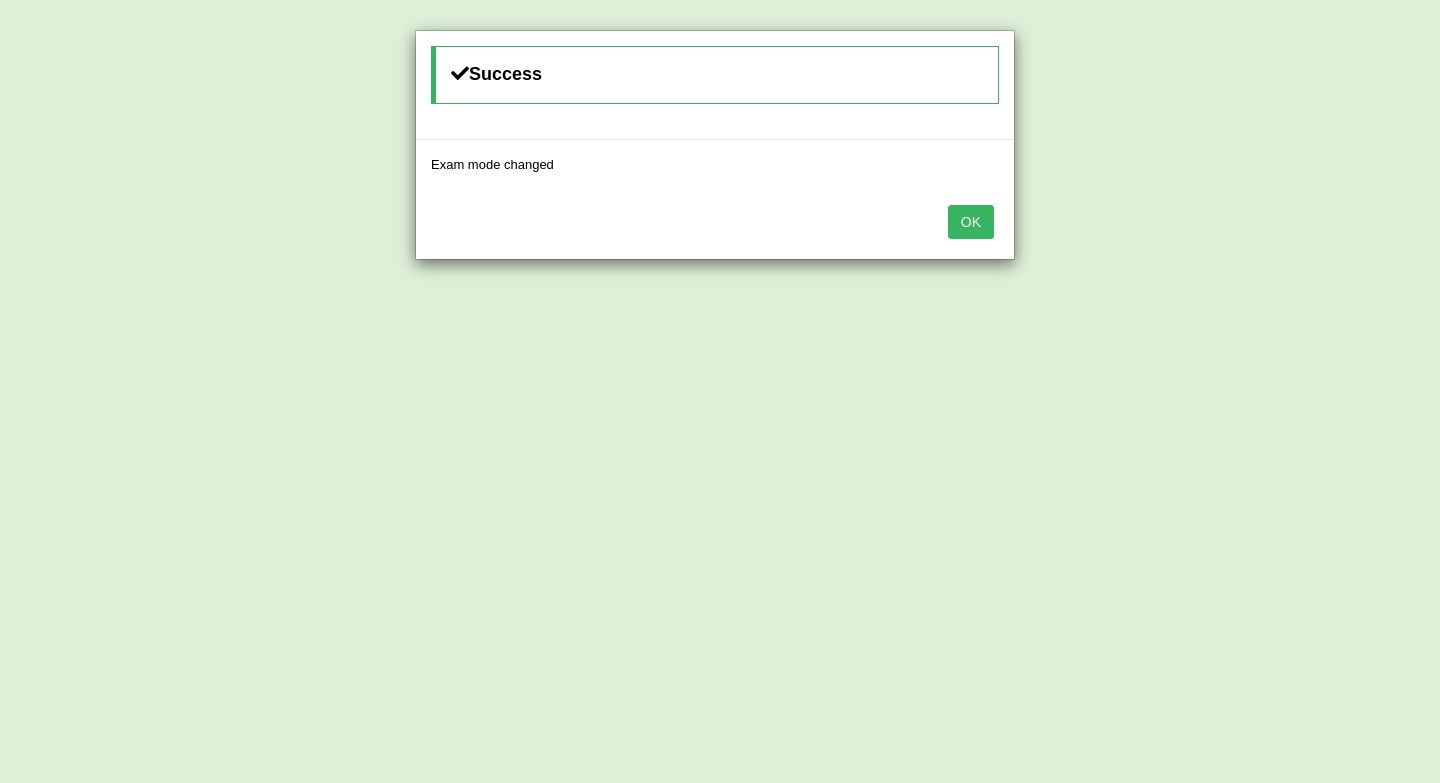 click on "OK" at bounding box center [971, 222] 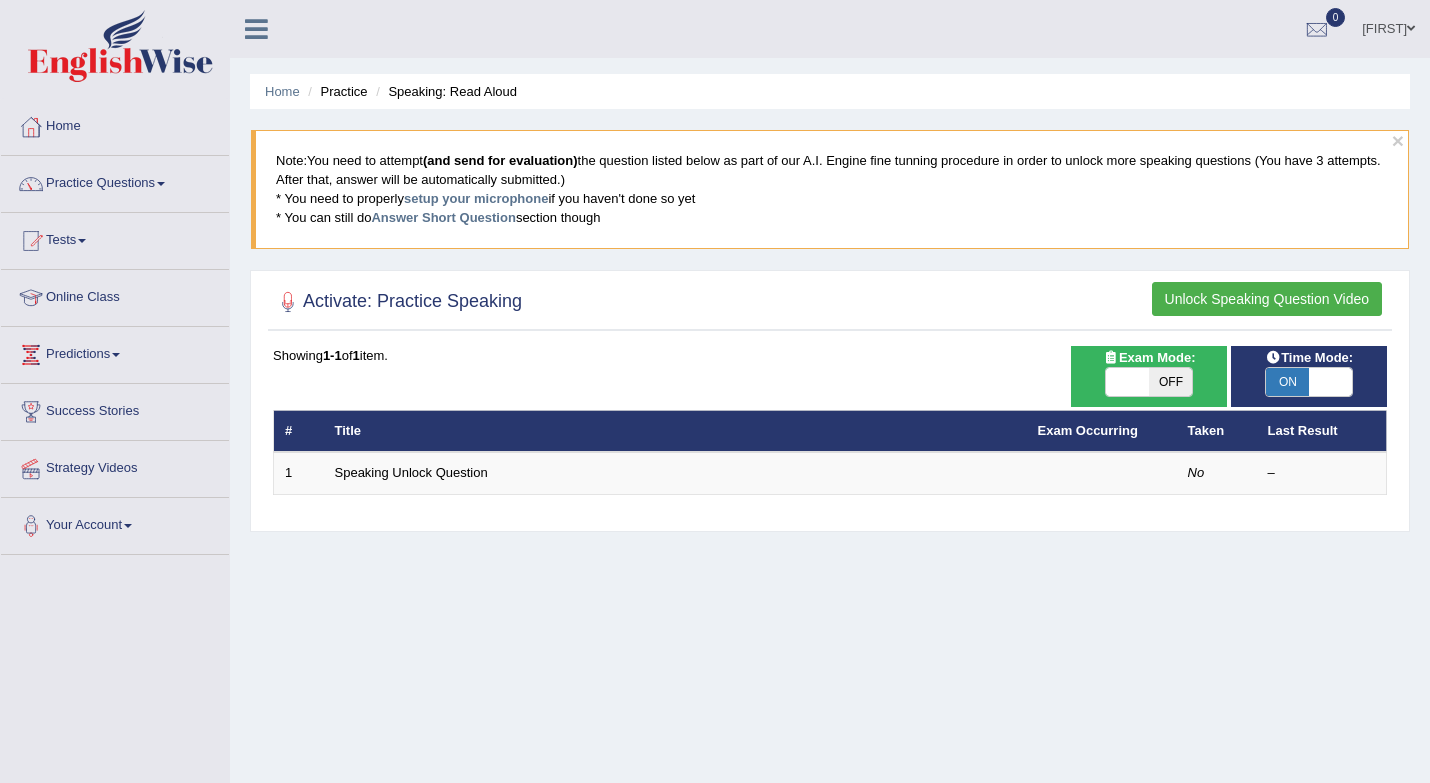 click on "ON" at bounding box center (1287, 382) 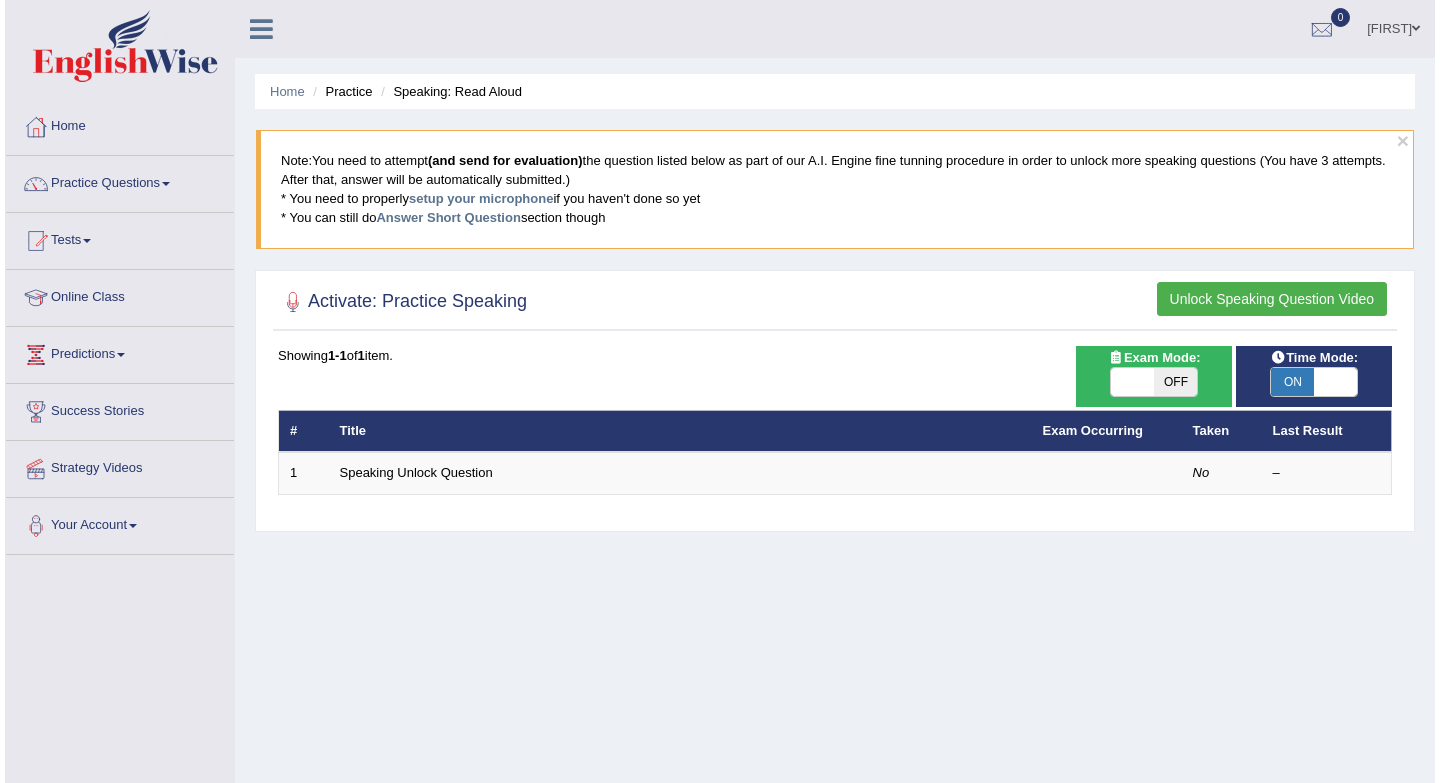 scroll, scrollTop: 0, scrollLeft: 0, axis: both 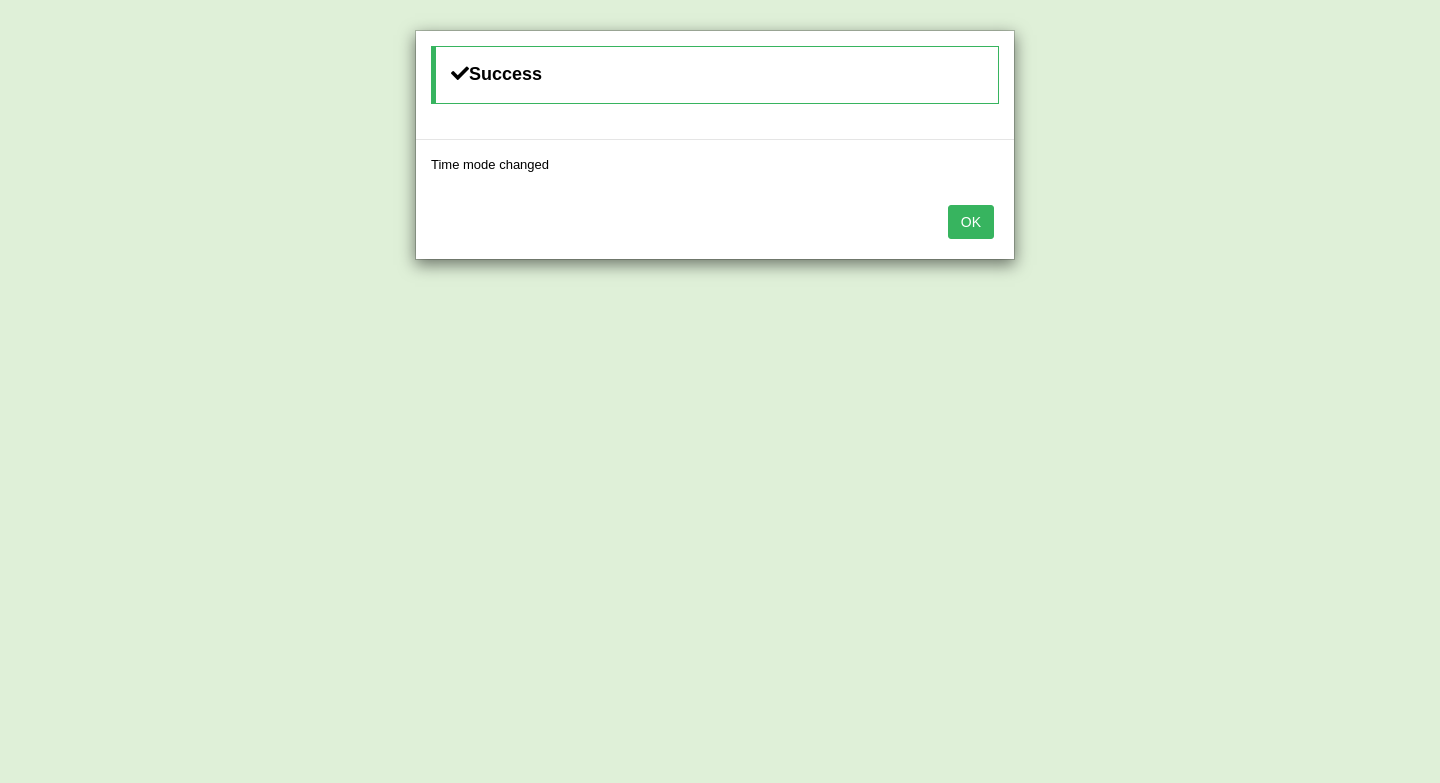 click on "OK" at bounding box center [715, 224] 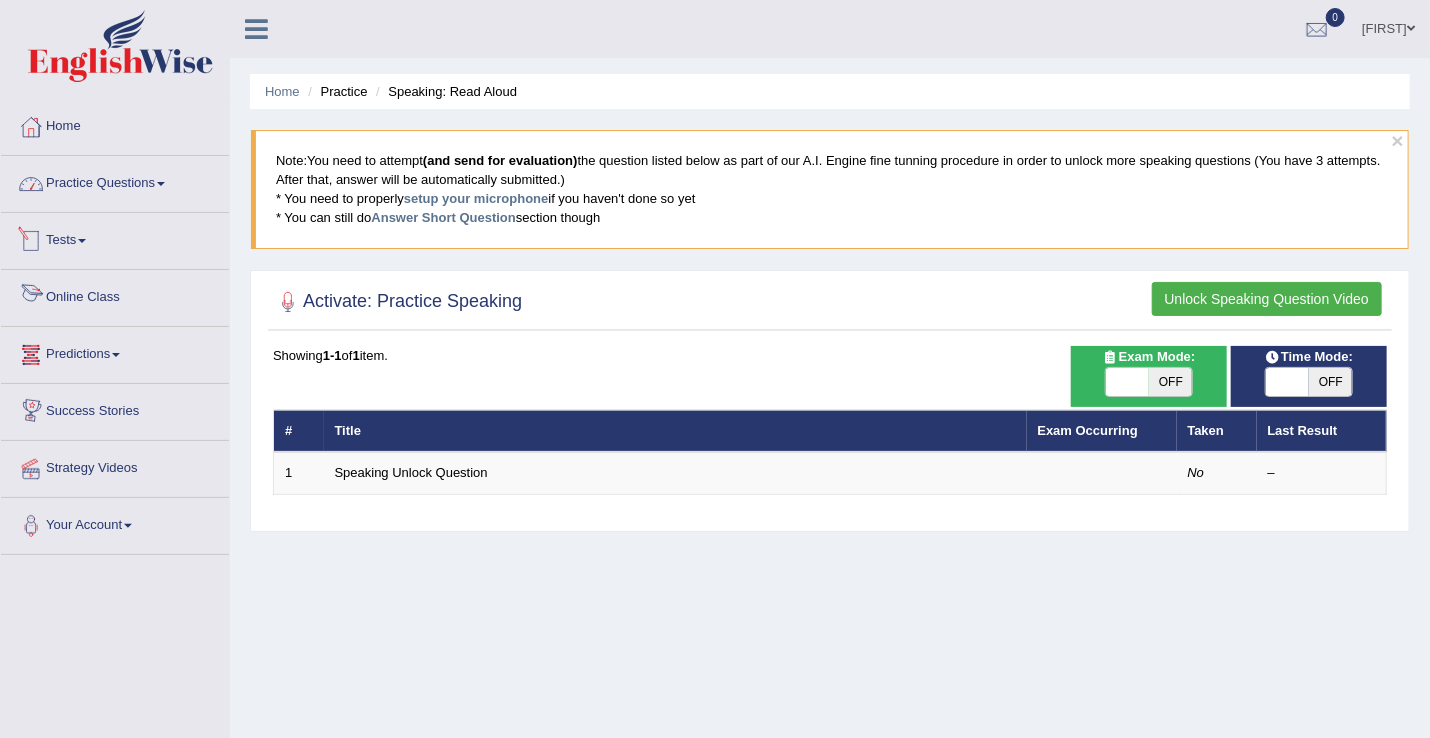 click on "Practice Questions" at bounding box center [115, 181] 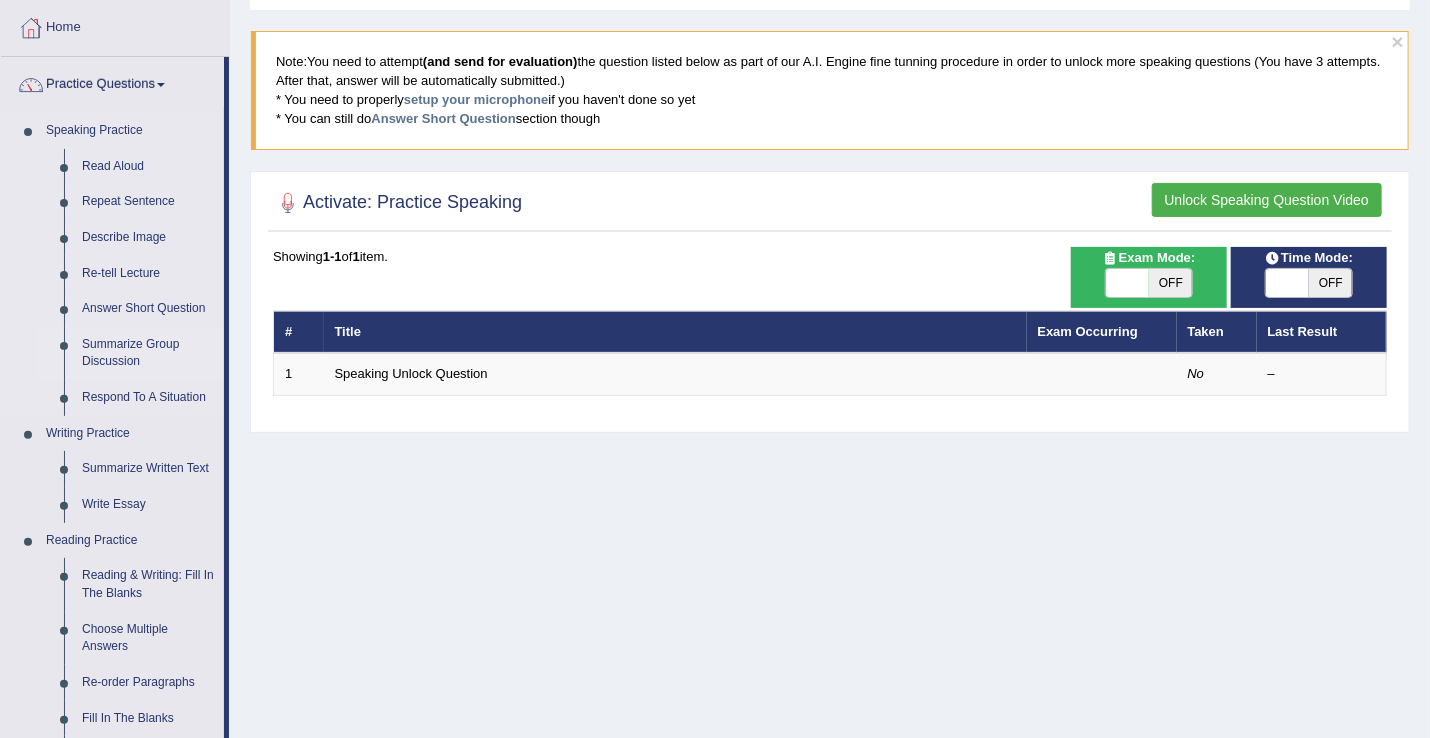scroll, scrollTop: 104, scrollLeft: 0, axis: vertical 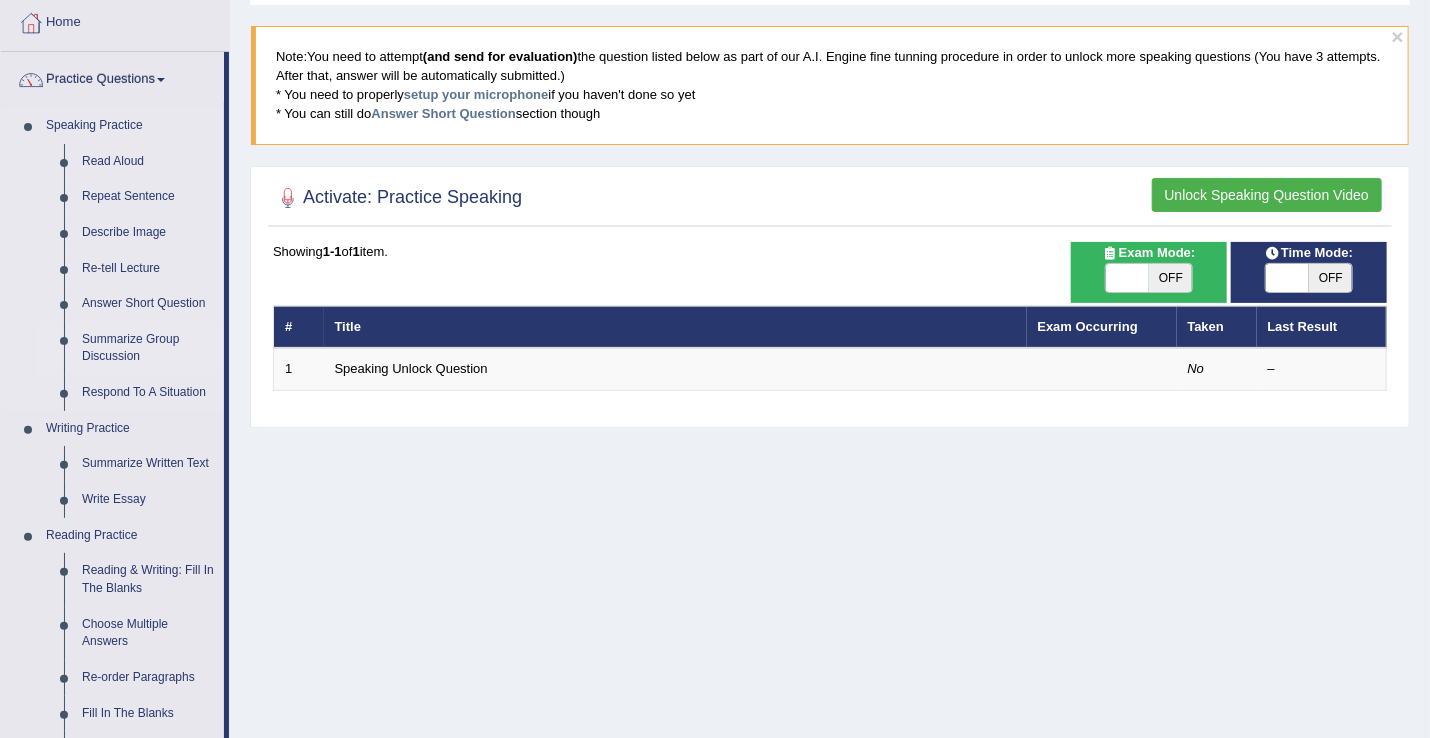 click on "Summarize Group Discussion" at bounding box center (148, 348) 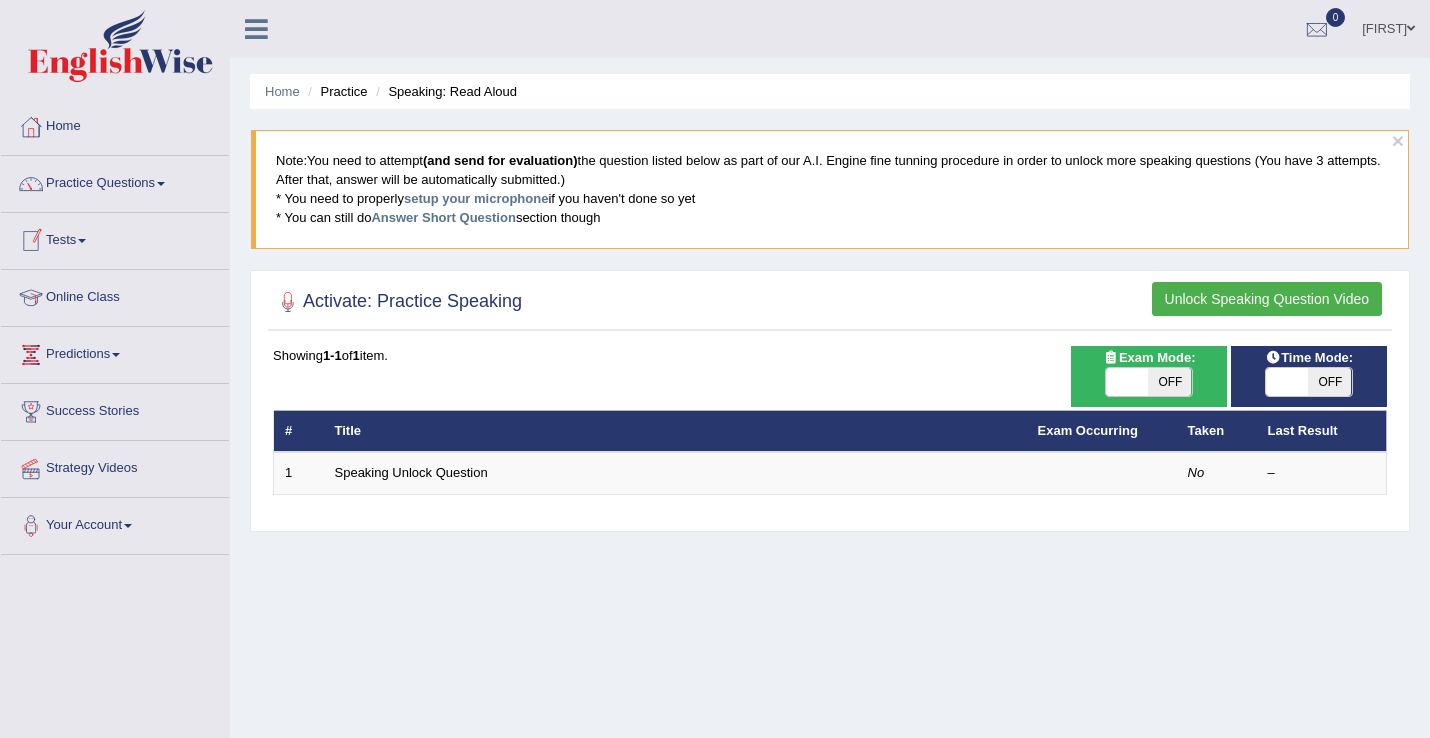 scroll, scrollTop: 0, scrollLeft: 0, axis: both 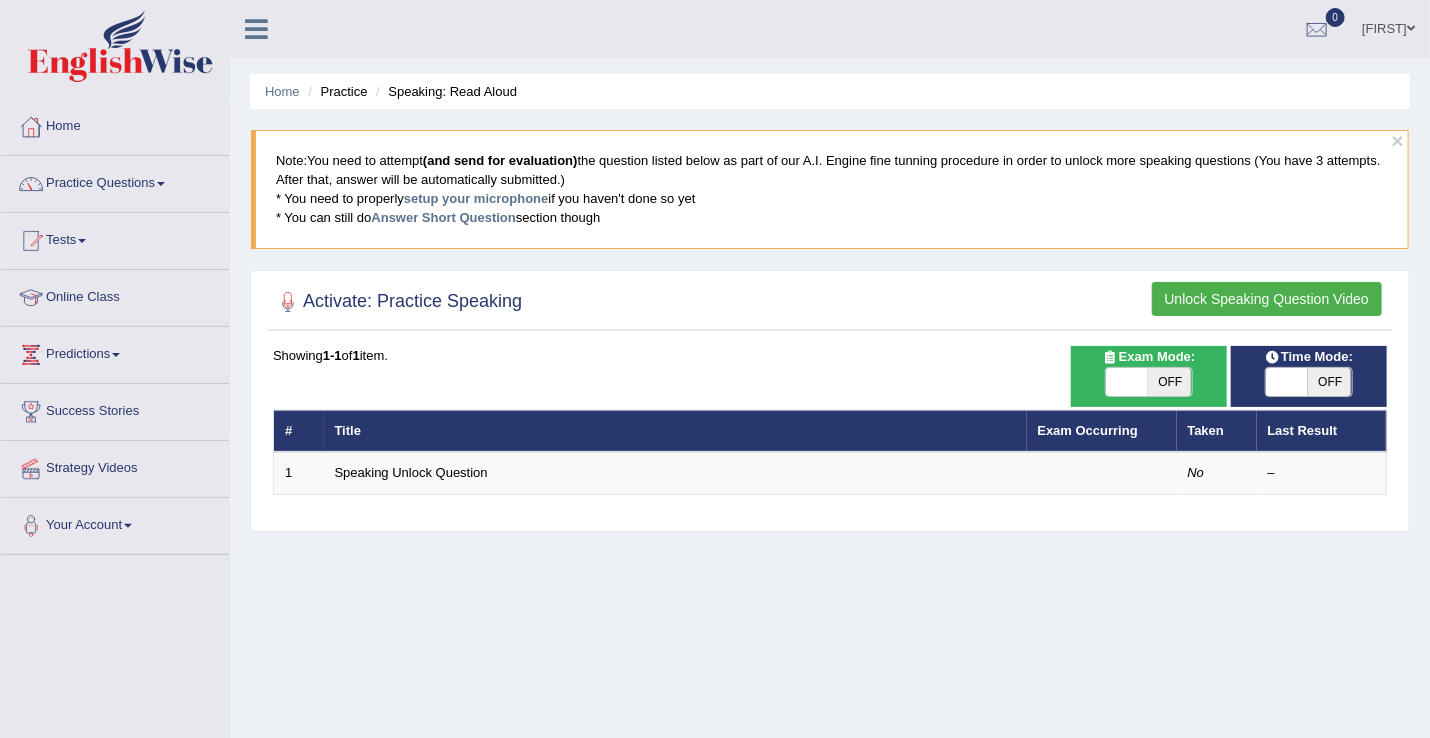 click on "Unlock Speaking Question Video" at bounding box center (1267, 299) 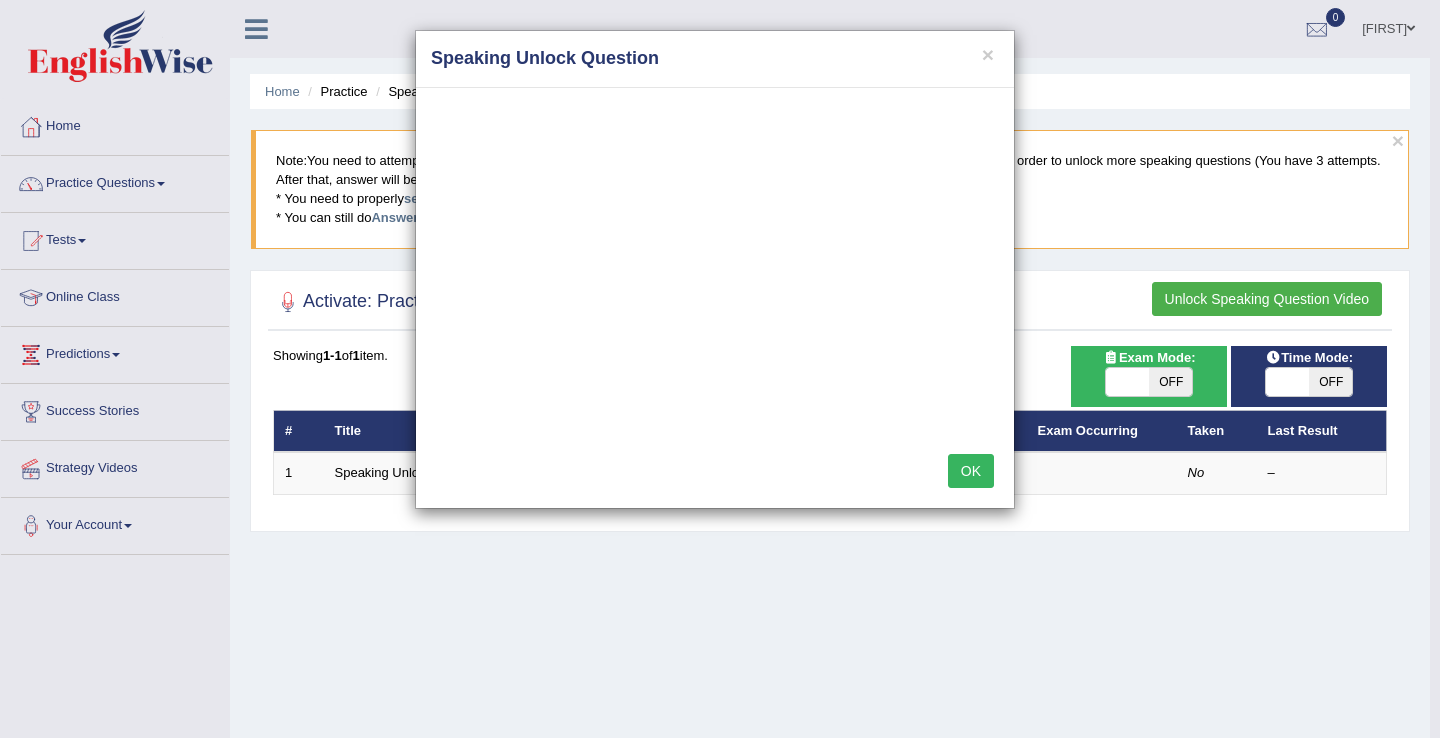 click on "OK" at bounding box center [971, 471] 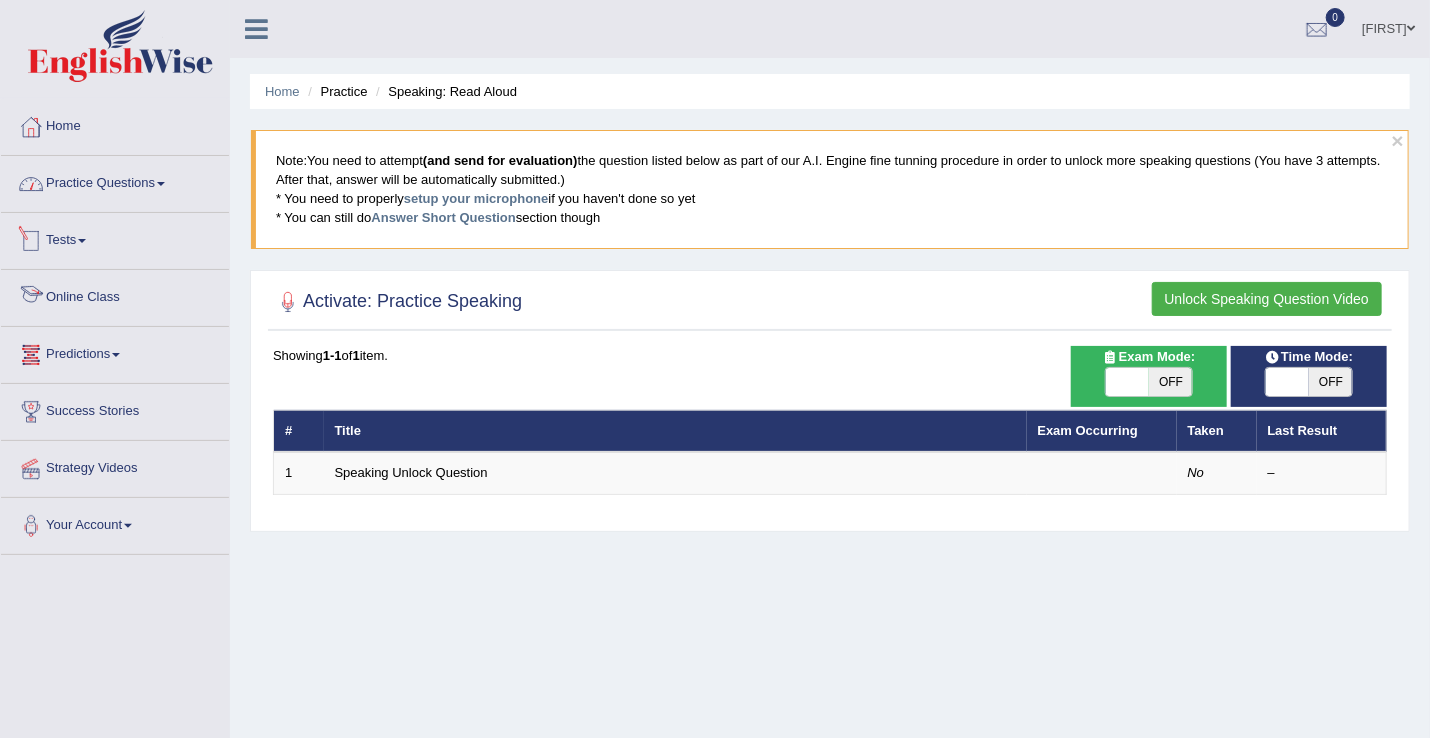 click on "Practice Questions" at bounding box center [115, 181] 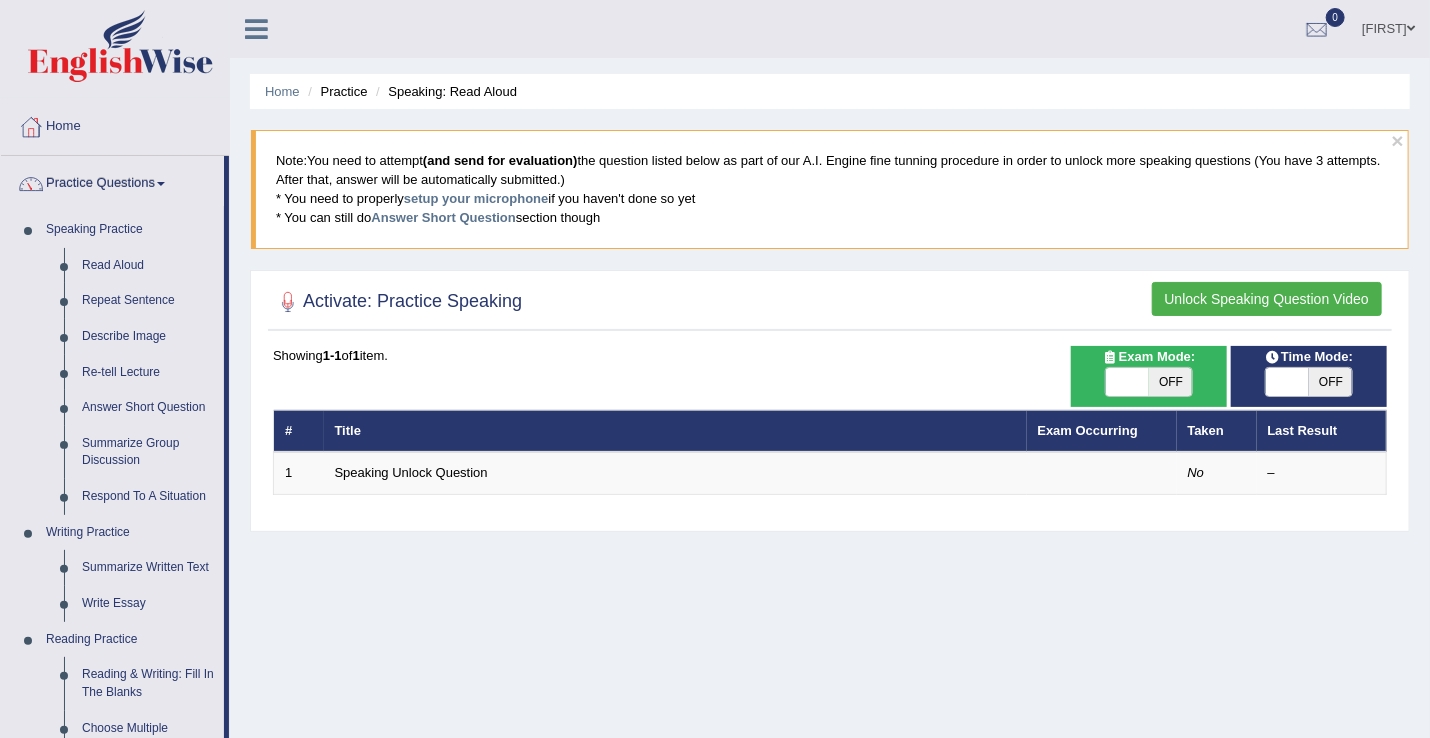 click on "Practice Questions" at bounding box center [112, 181] 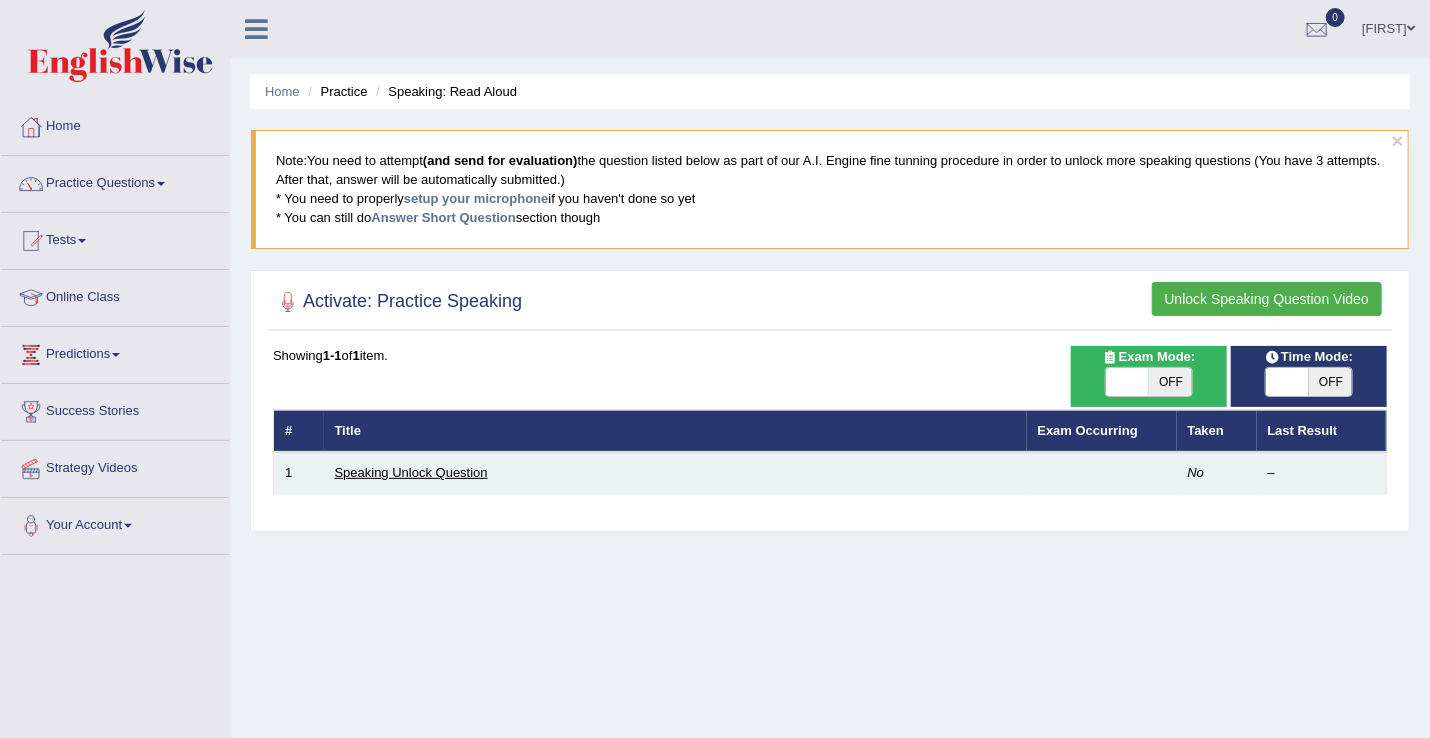 click on "Speaking Unlock Question" at bounding box center (411, 472) 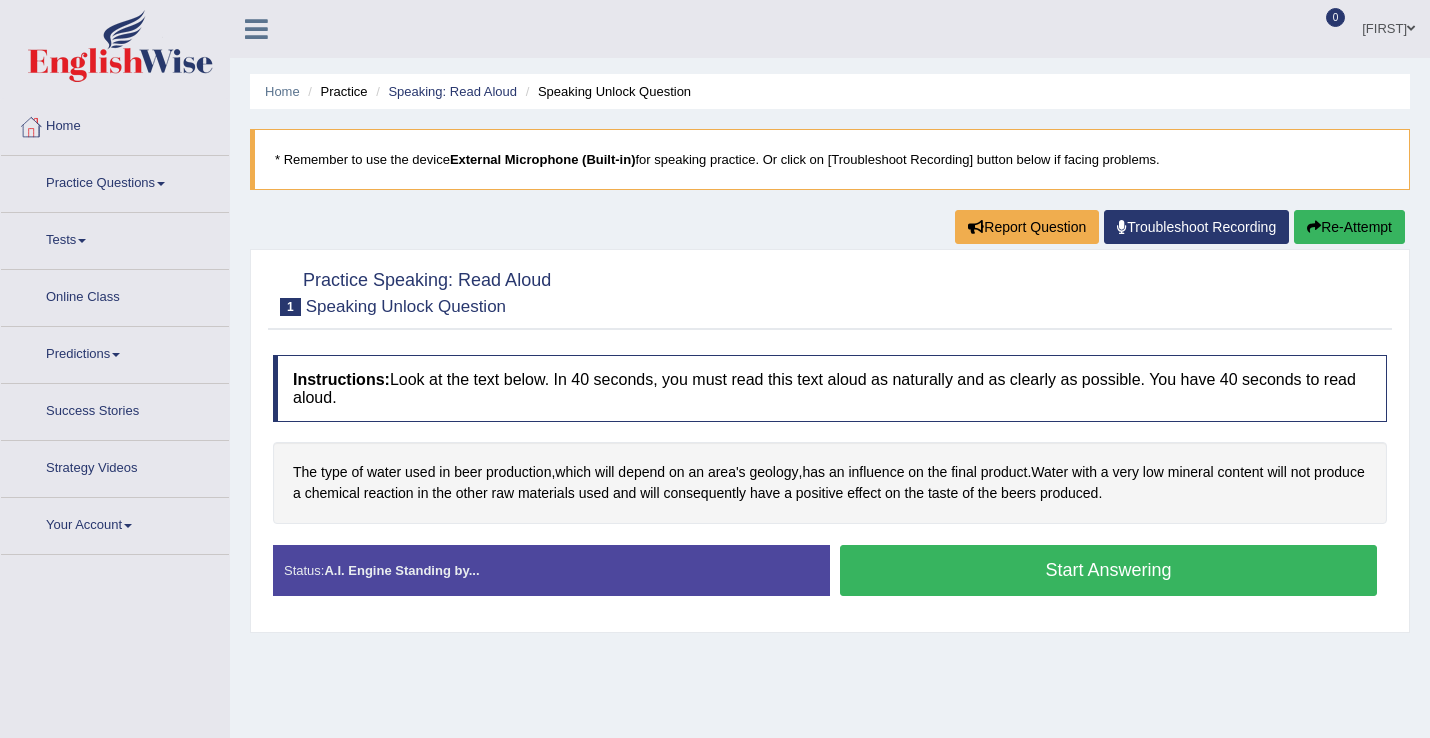 scroll, scrollTop: 148, scrollLeft: 0, axis: vertical 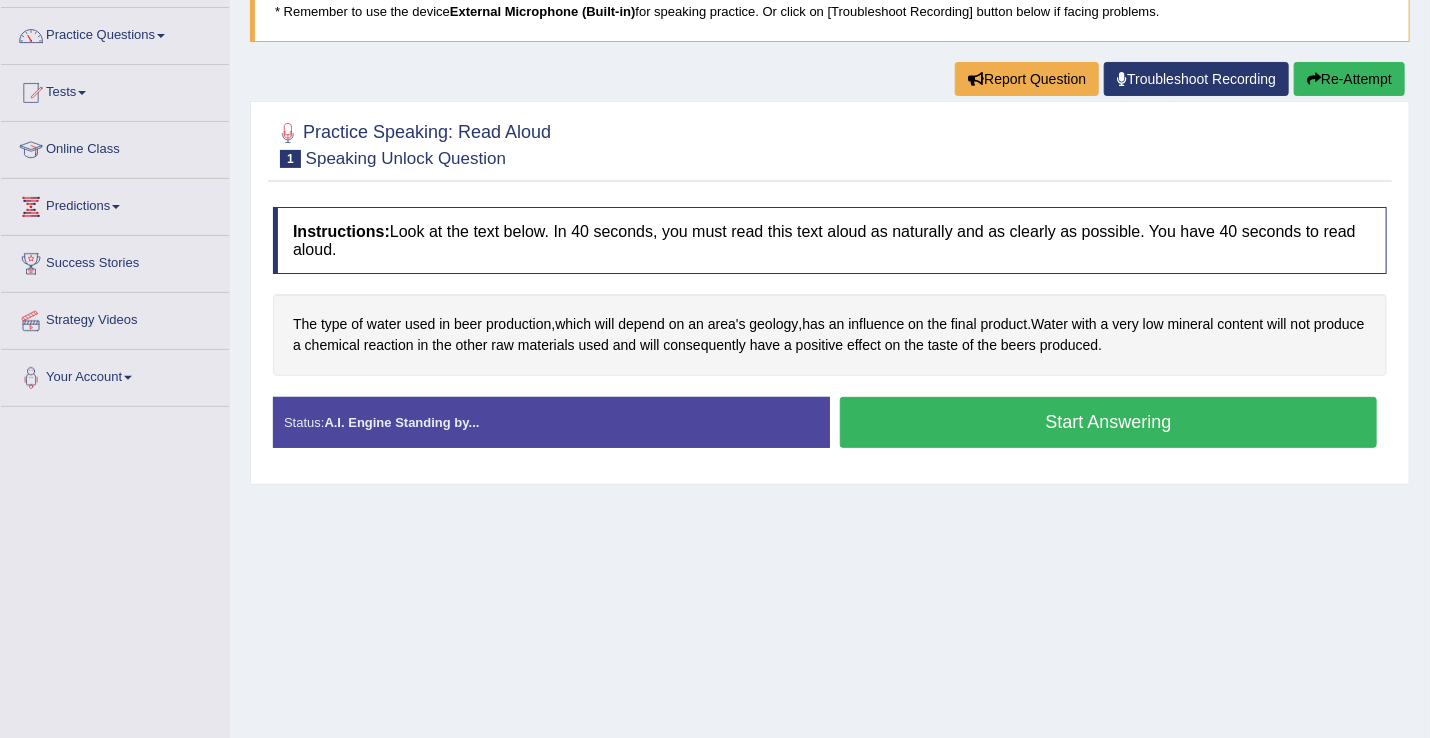 click on "Start Answering" at bounding box center (1108, 422) 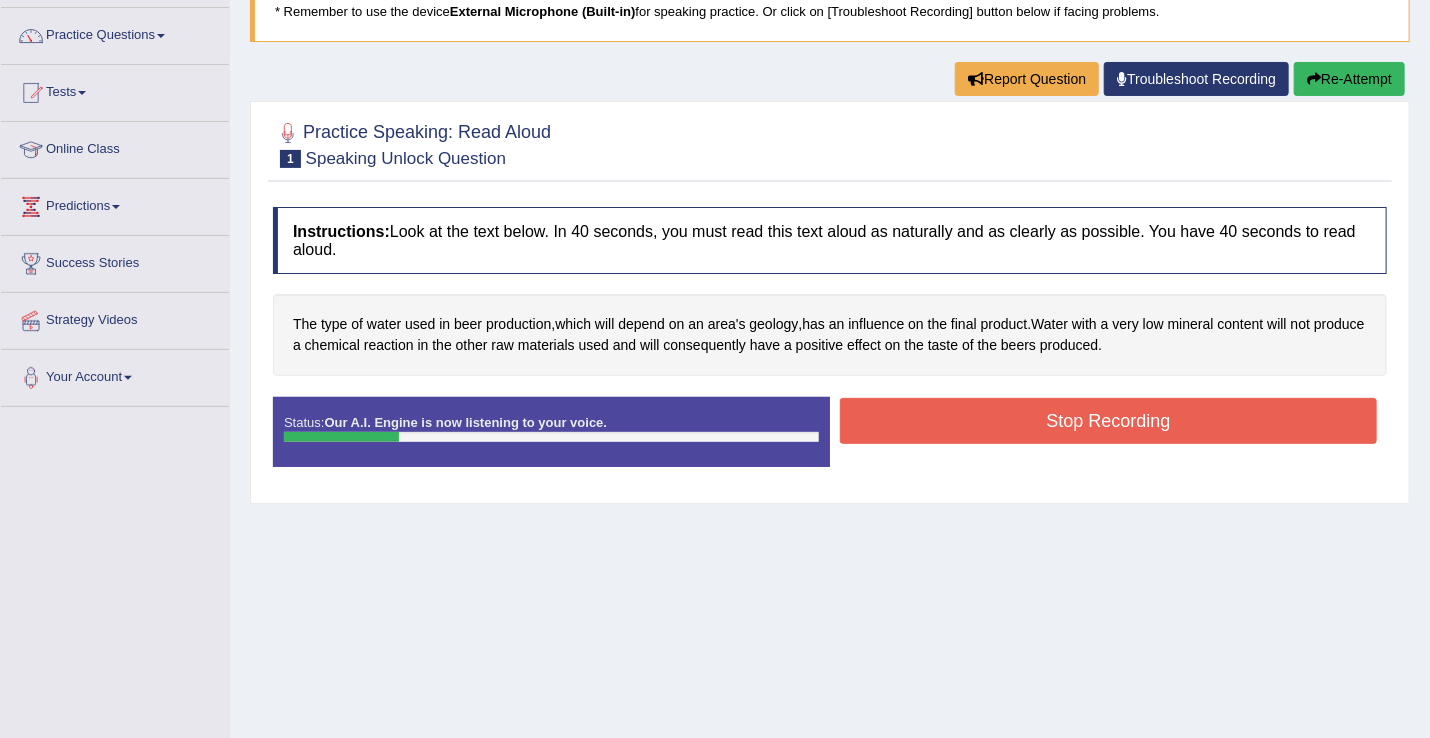 click on "Stop Recording" at bounding box center [1108, 421] 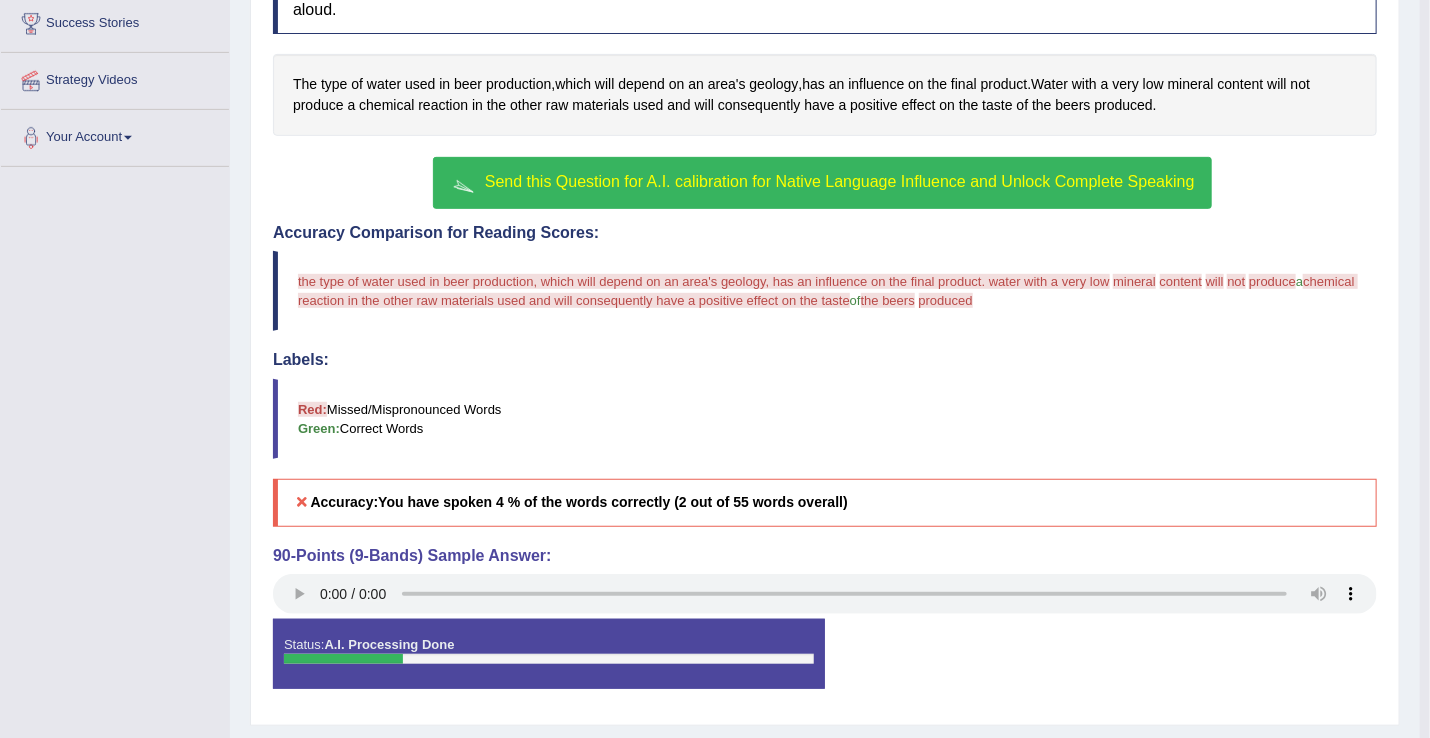 scroll, scrollTop: 438, scrollLeft: 0, axis: vertical 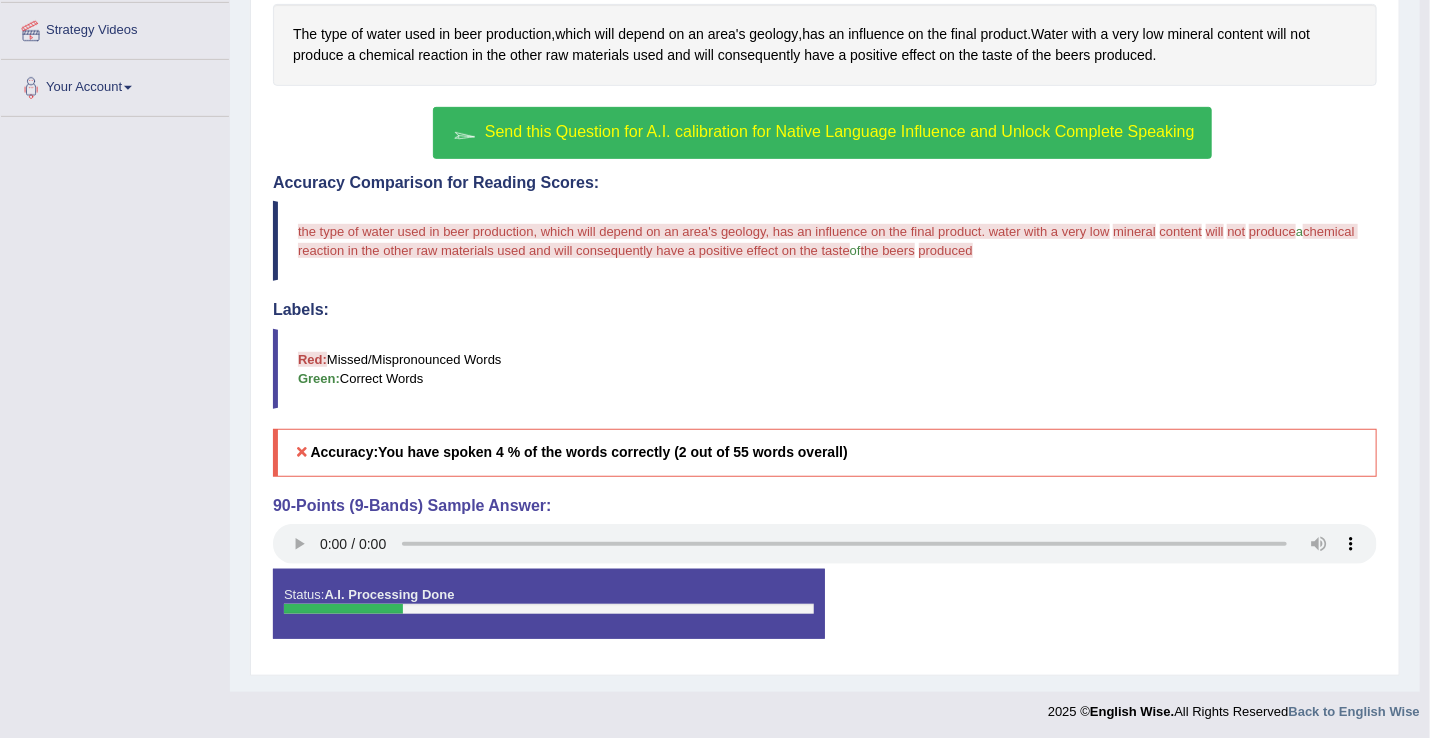 click on "Send this Question for A.I. calibration for Native Language Influence and Unlock Complete Speaking" at bounding box center [840, 131] 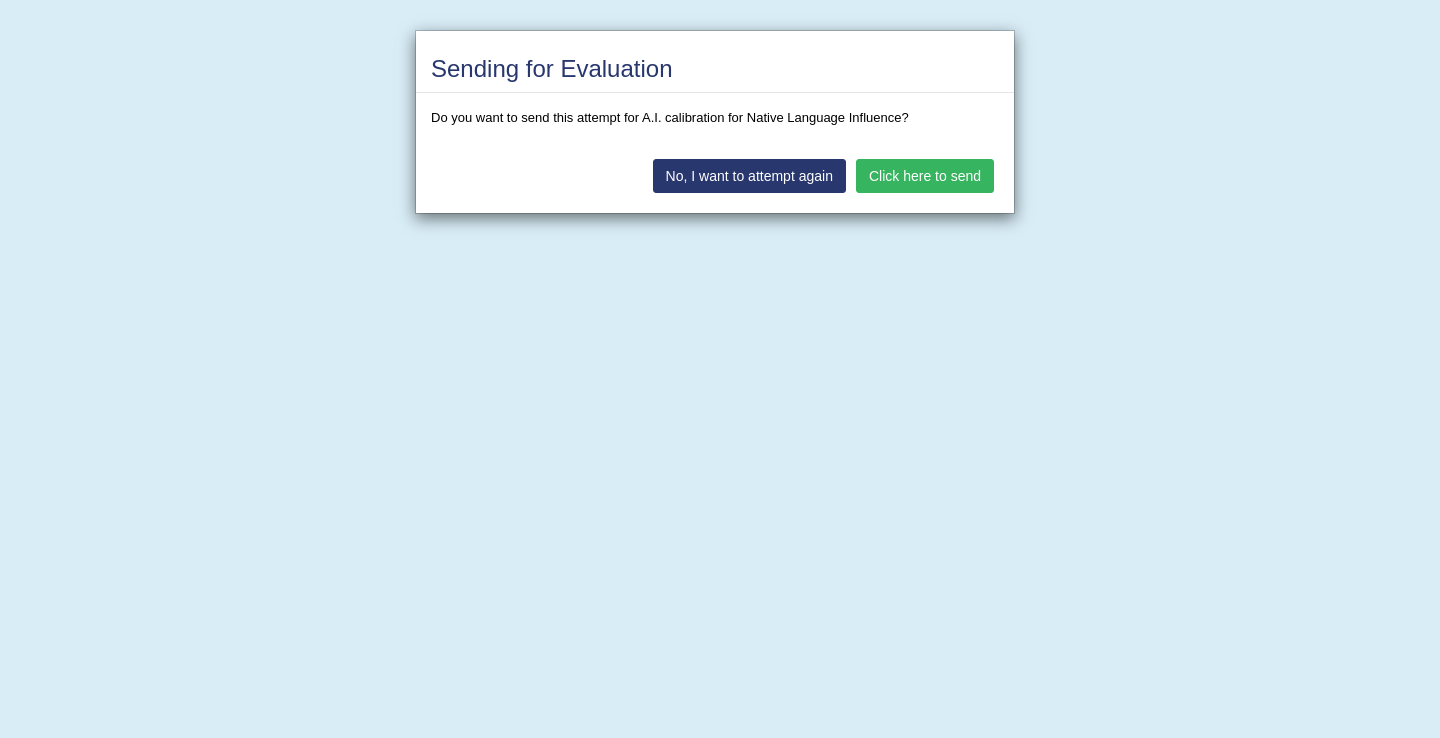 click on "Click here to send" at bounding box center (925, 176) 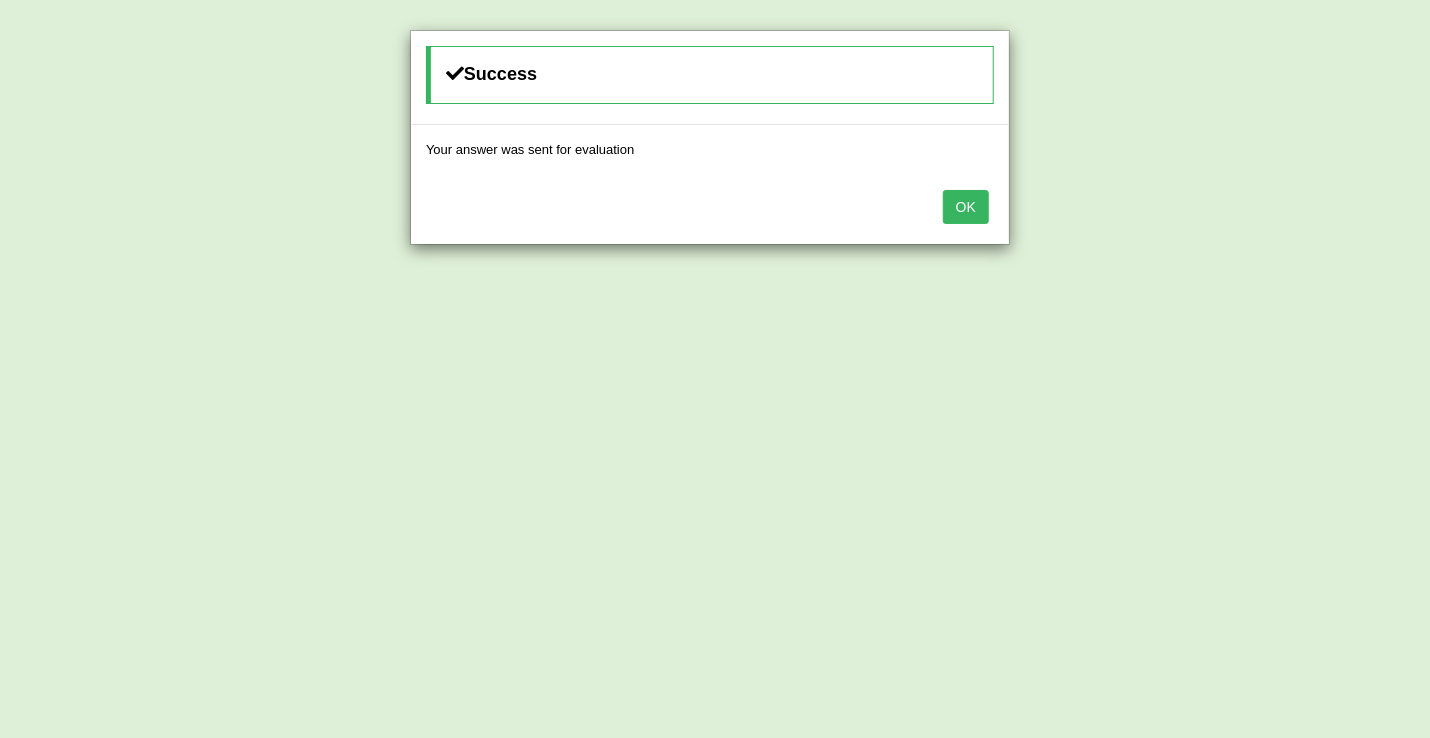 click on "OK" at bounding box center (966, 207) 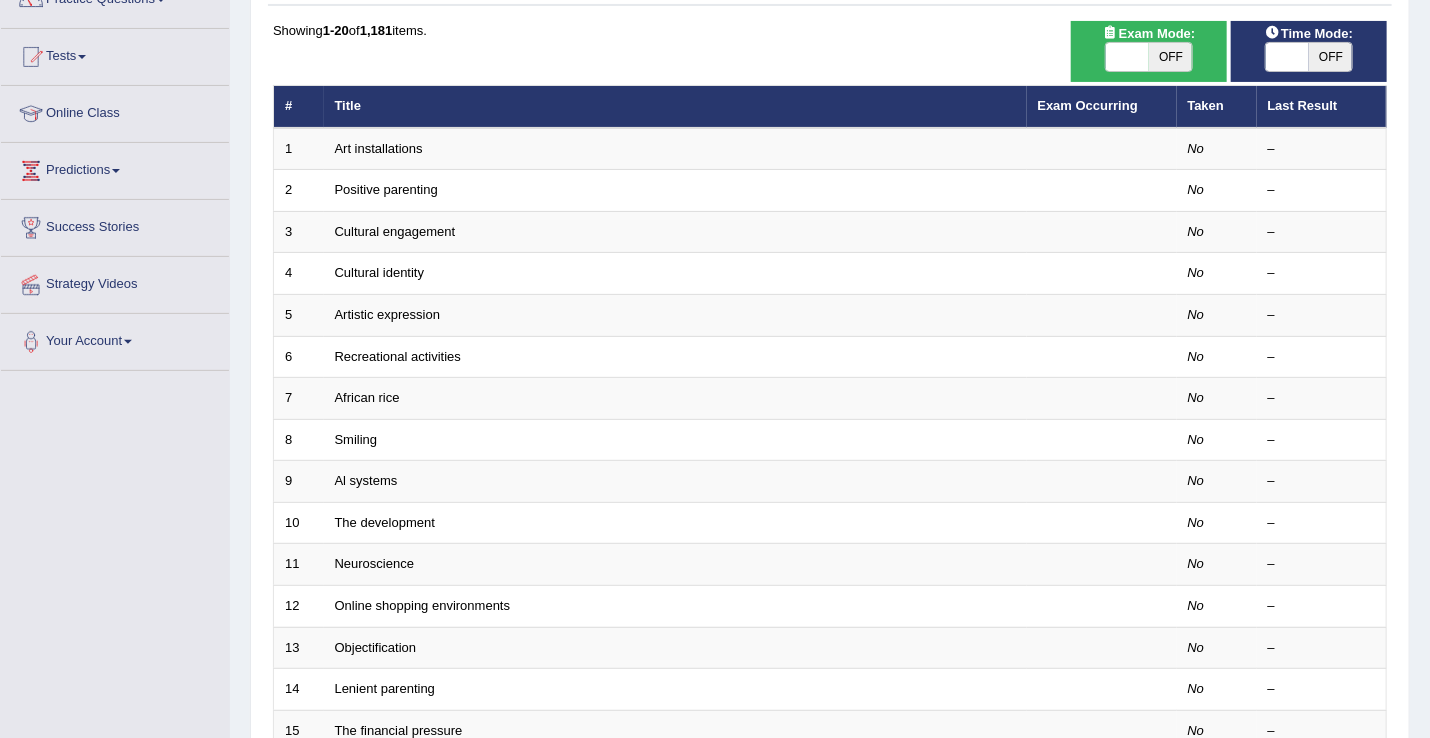 scroll, scrollTop: 0, scrollLeft: 0, axis: both 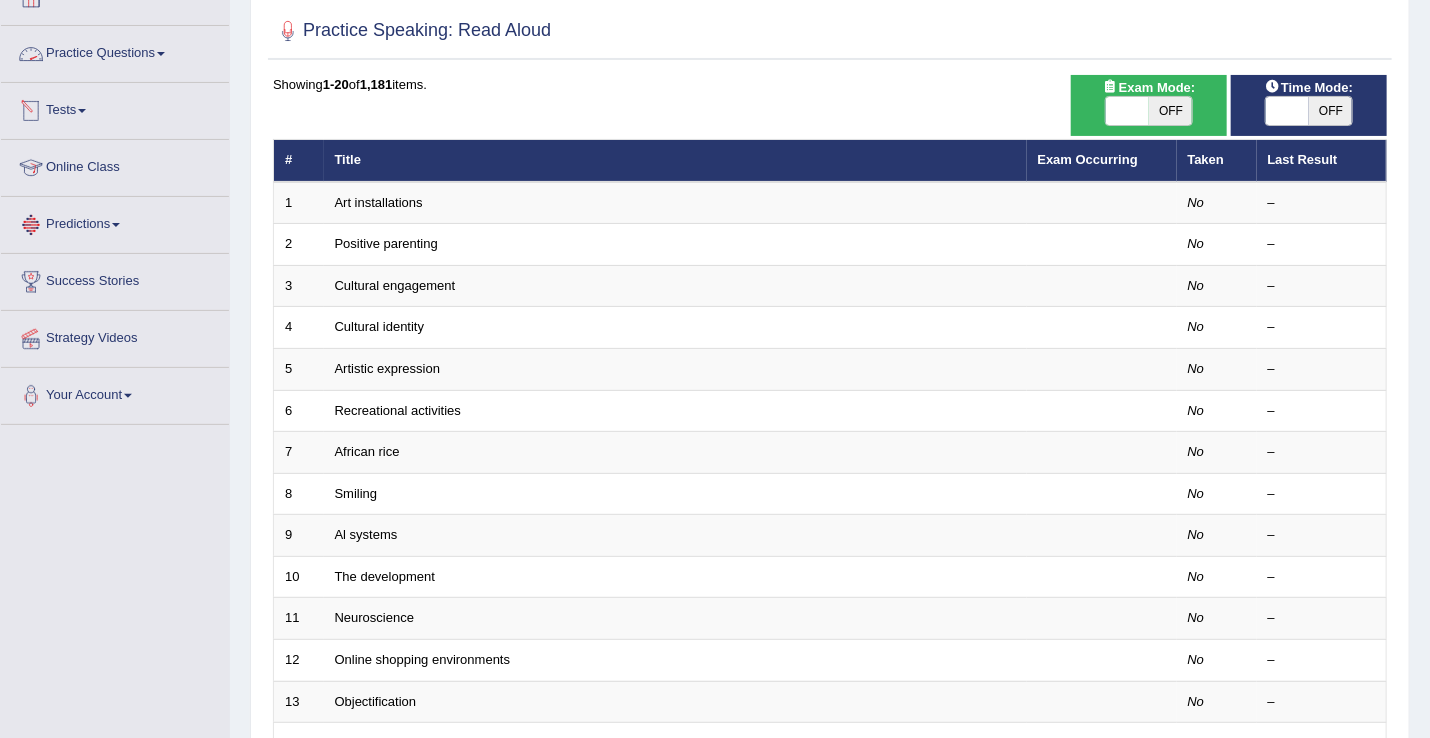 click on "Practice Questions" at bounding box center (115, 51) 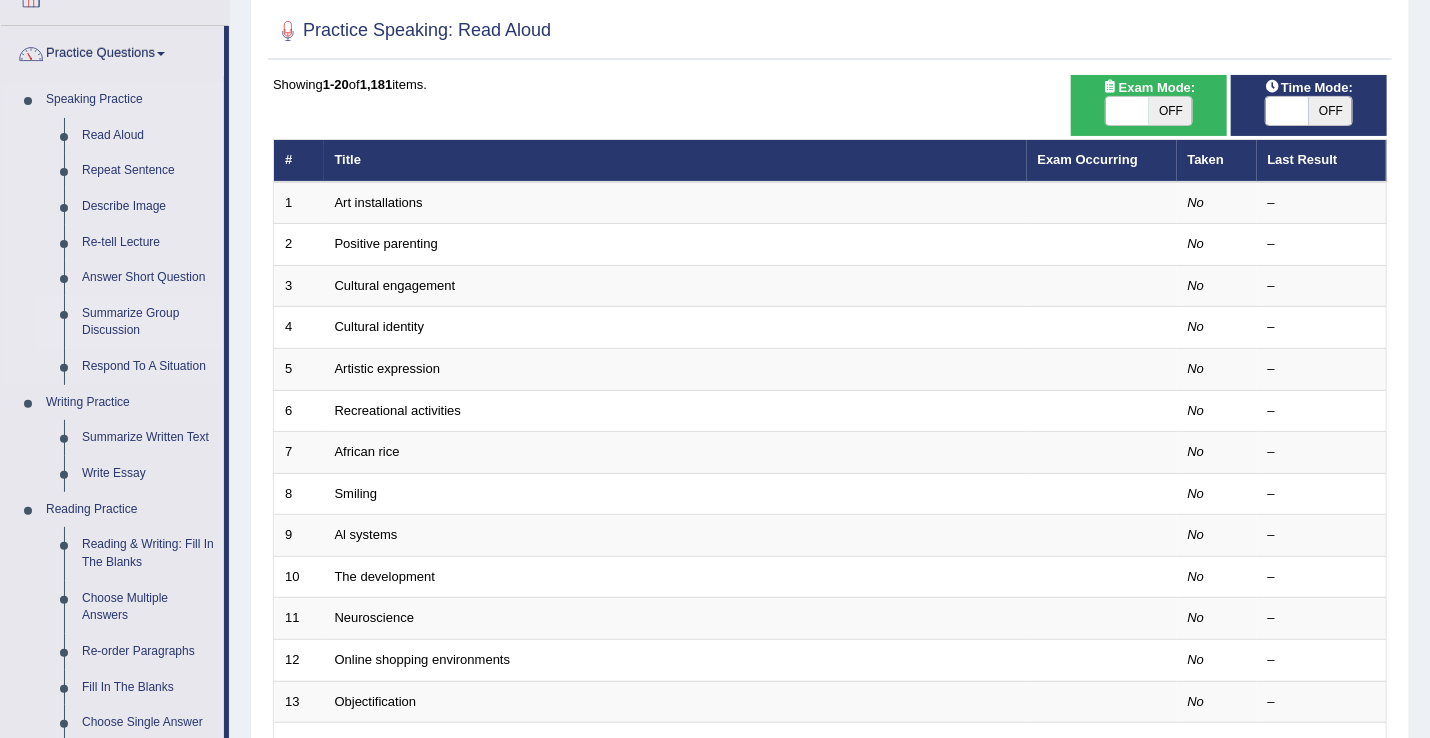 click on "Summarize Group Discussion" at bounding box center [148, 322] 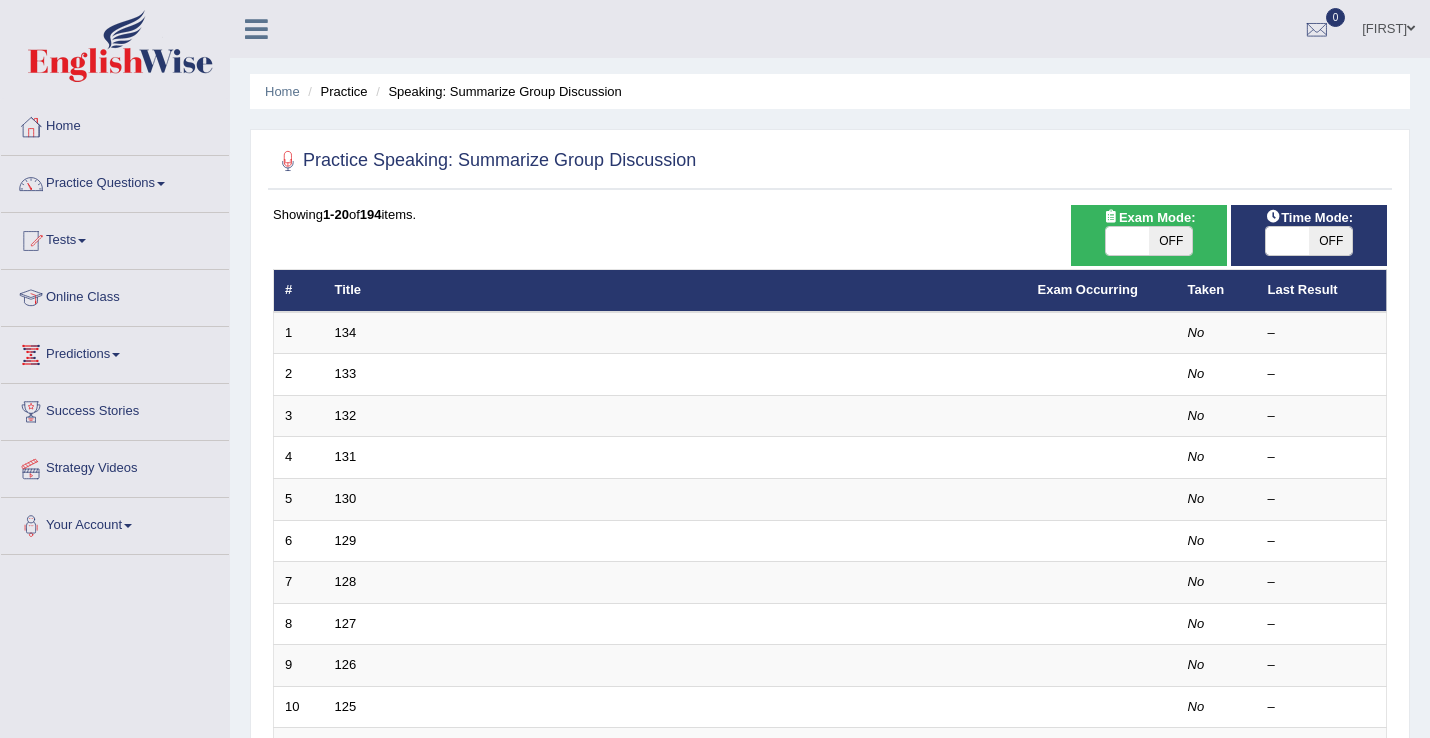 scroll, scrollTop: 0, scrollLeft: 0, axis: both 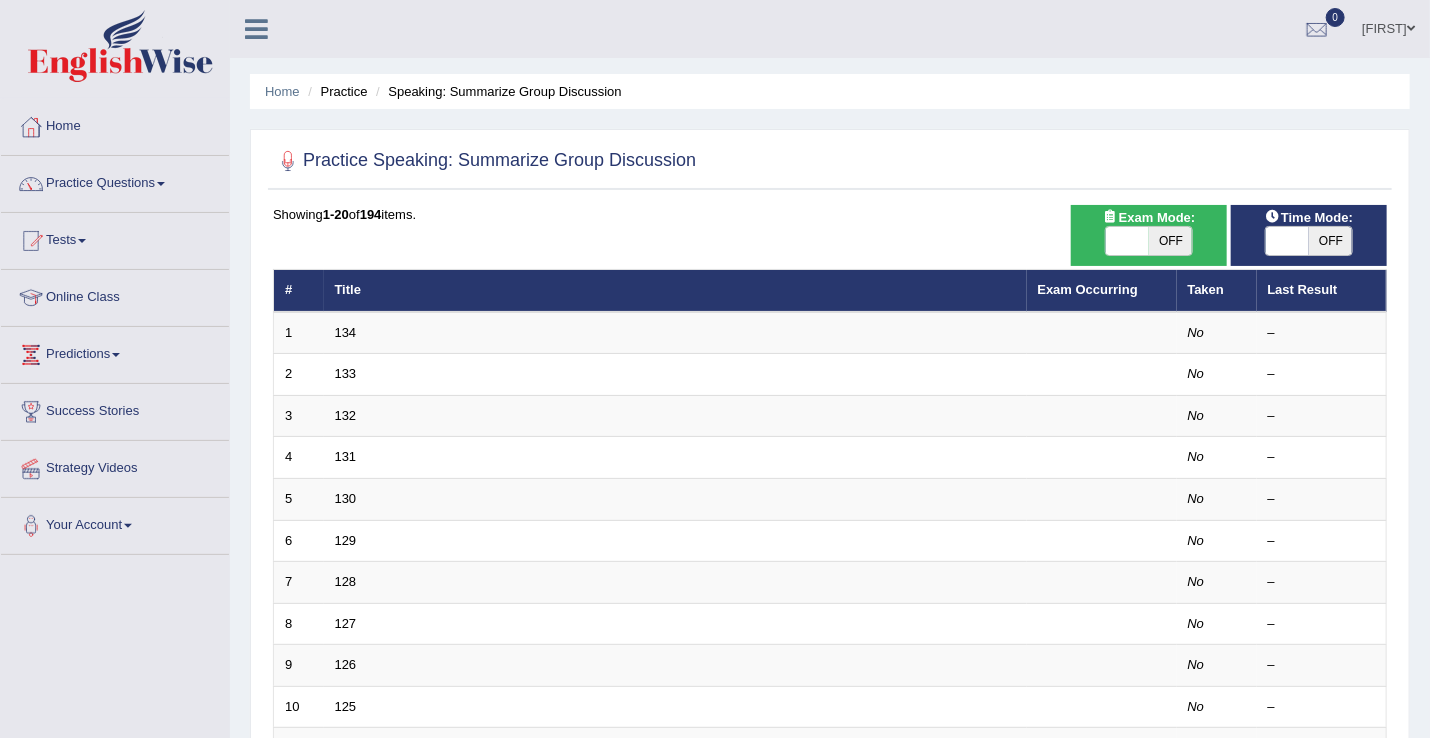 click at bounding box center [1287, 241] 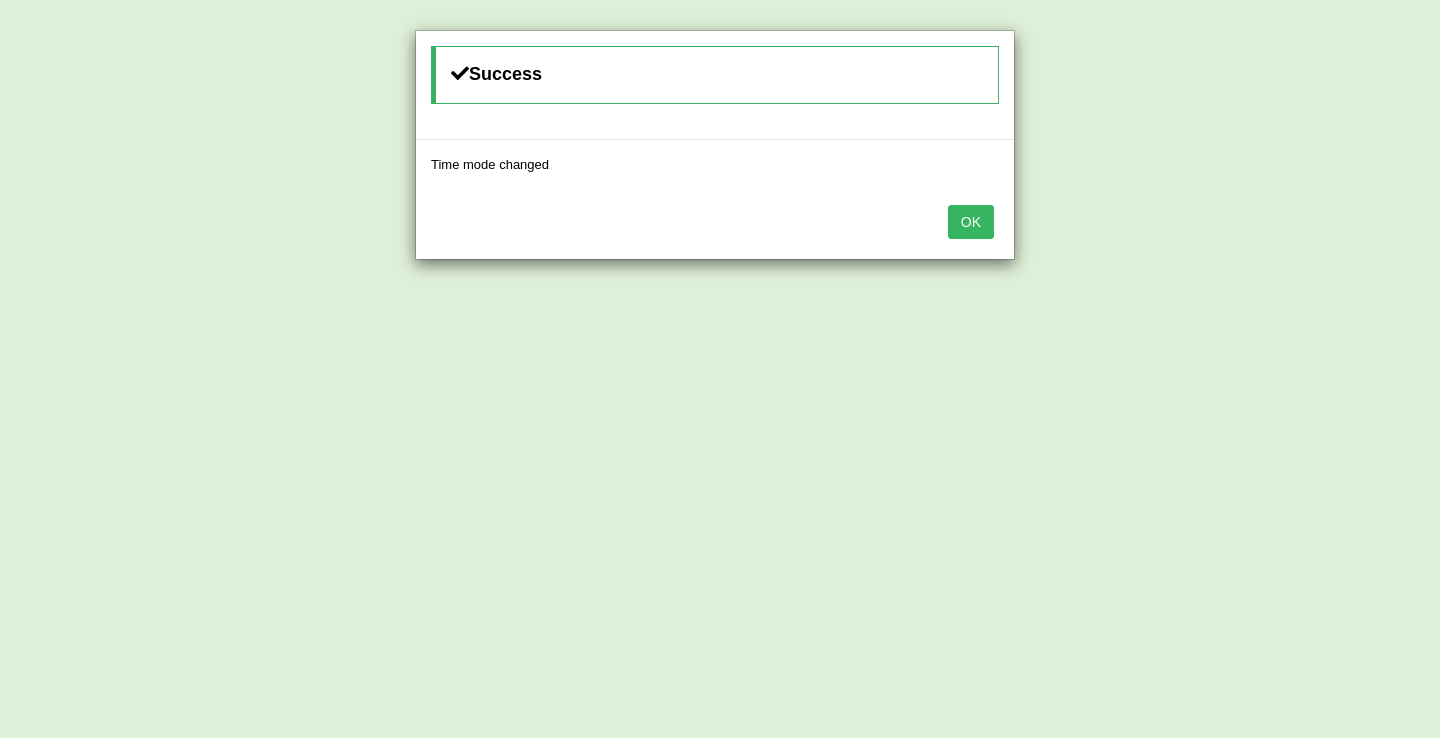 click on "OK" at bounding box center [715, 224] 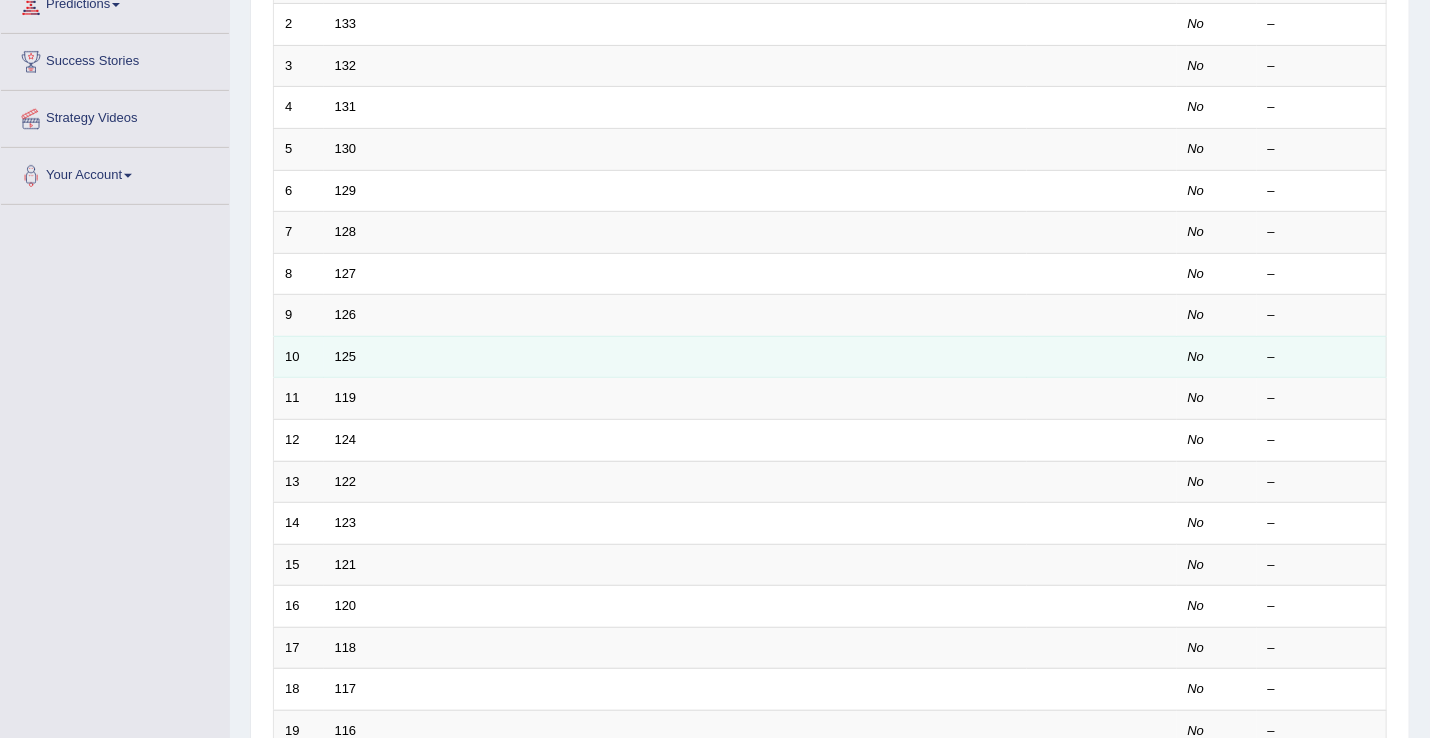scroll, scrollTop: 356, scrollLeft: 0, axis: vertical 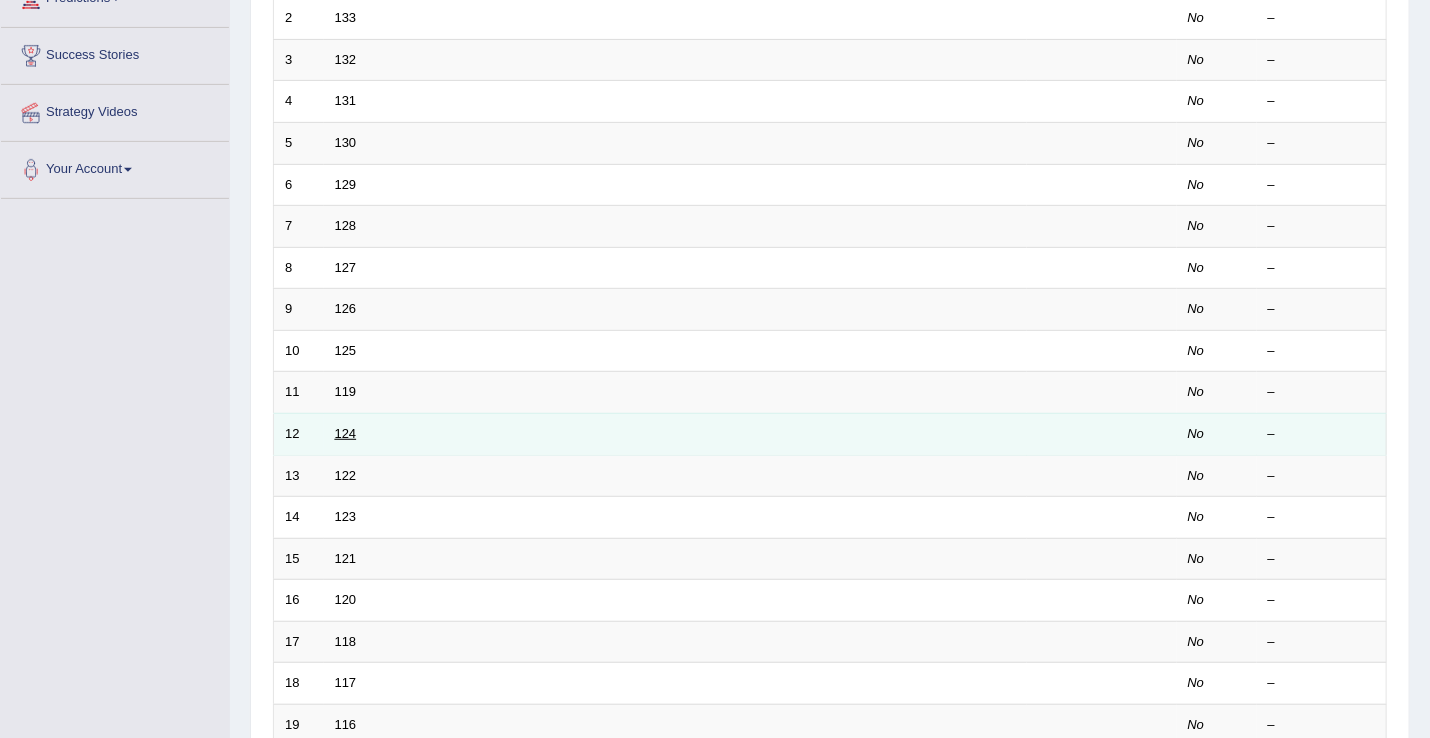 click on "124" at bounding box center [346, 433] 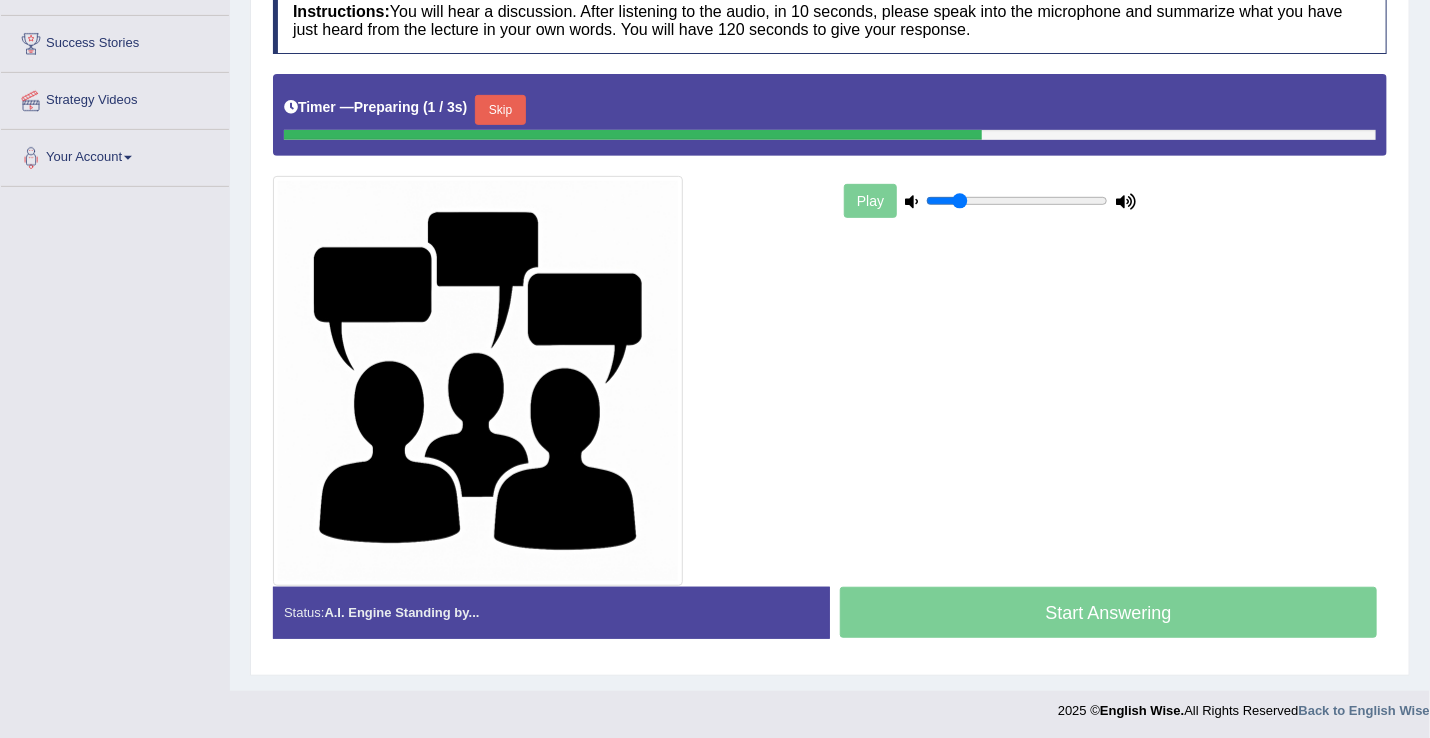 scroll, scrollTop: 304, scrollLeft: 0, axis: vertical 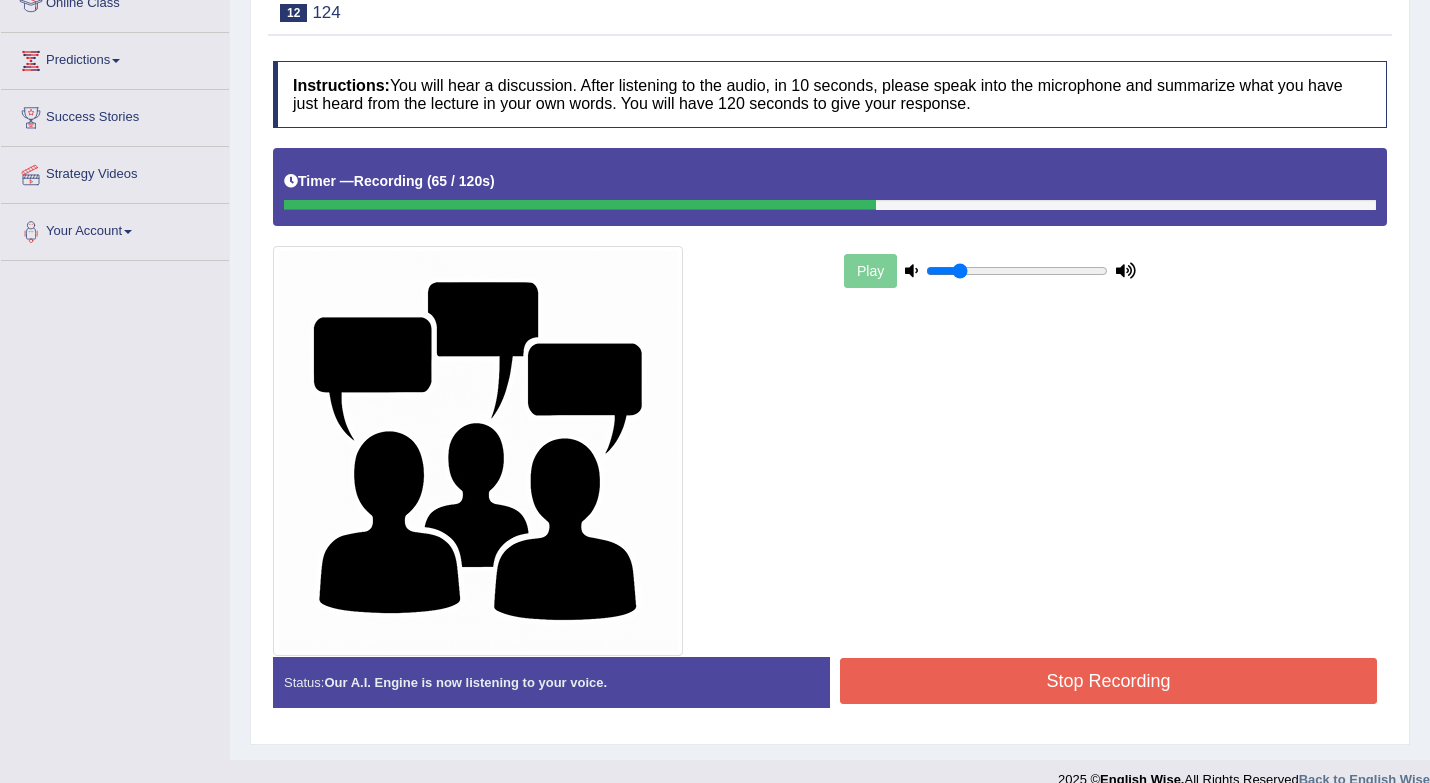 click on "Play" at bounding box center (830, 401) 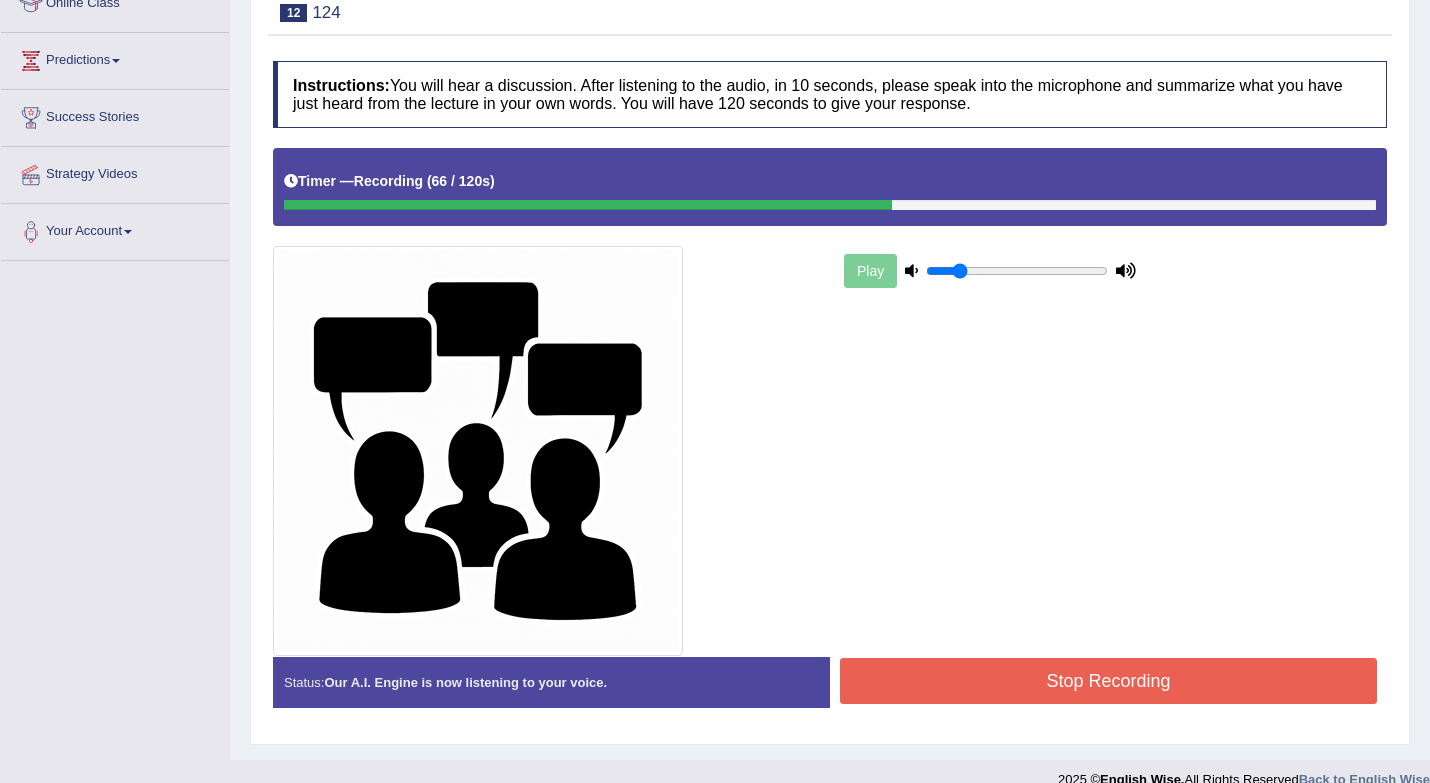click on "Stop Recording" at bounding box center [1108, 681] 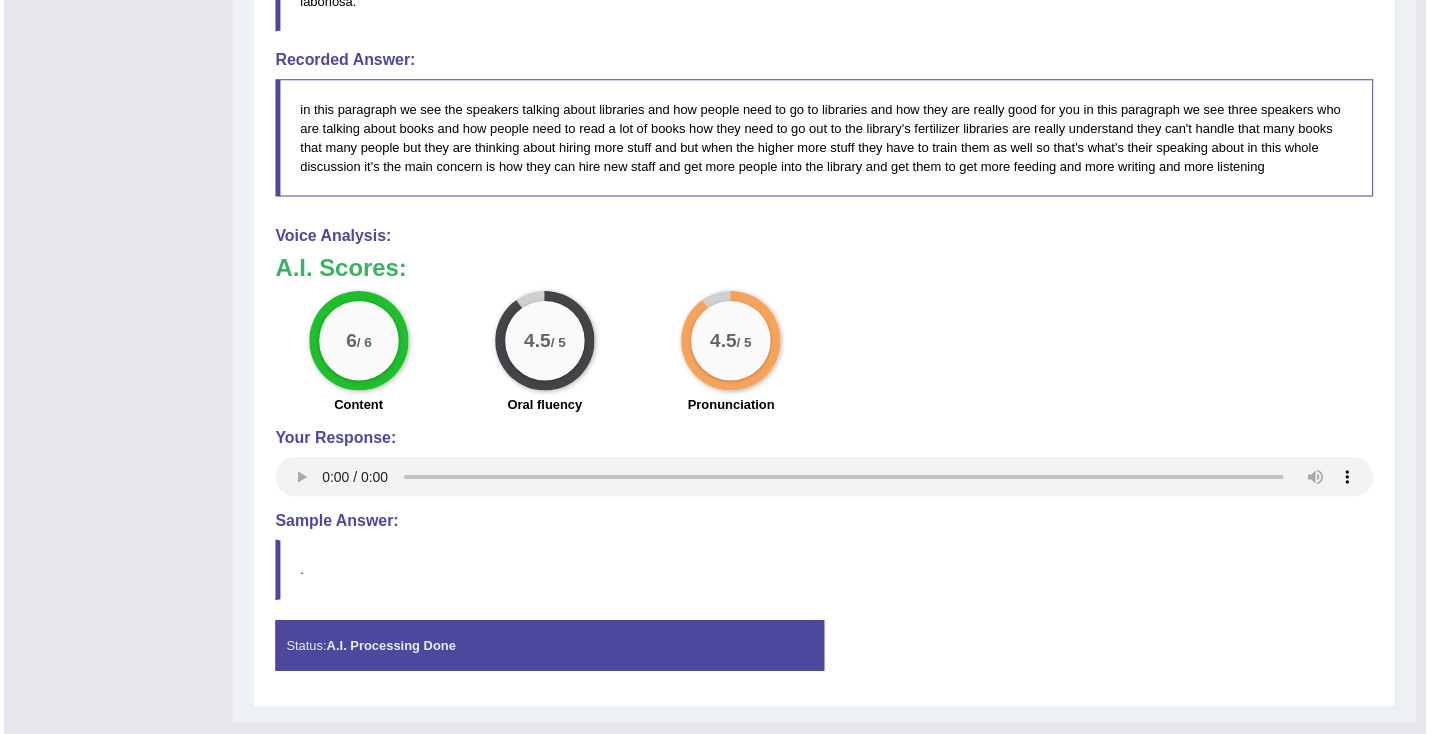 scroll, scrollTop: 1295, scrollLeft: 0, axis: vertical 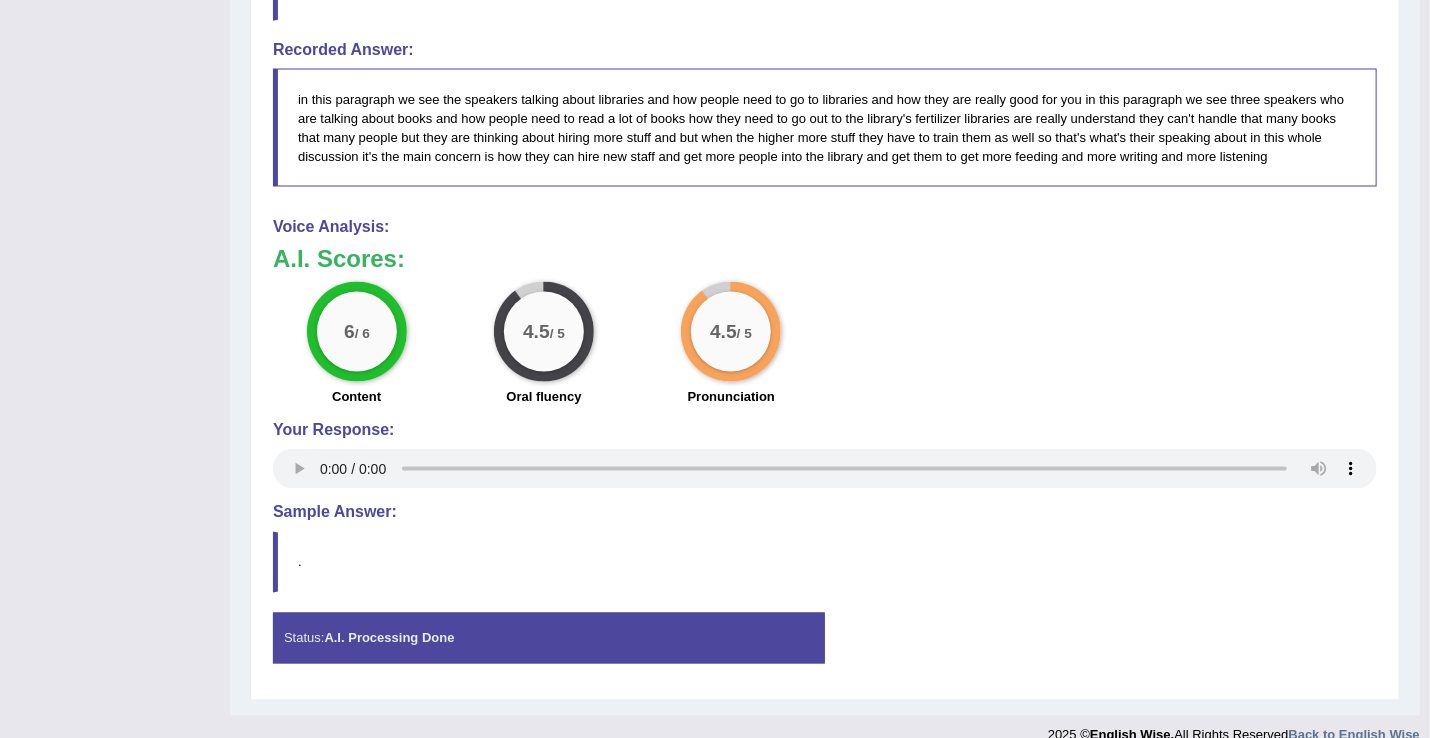 type 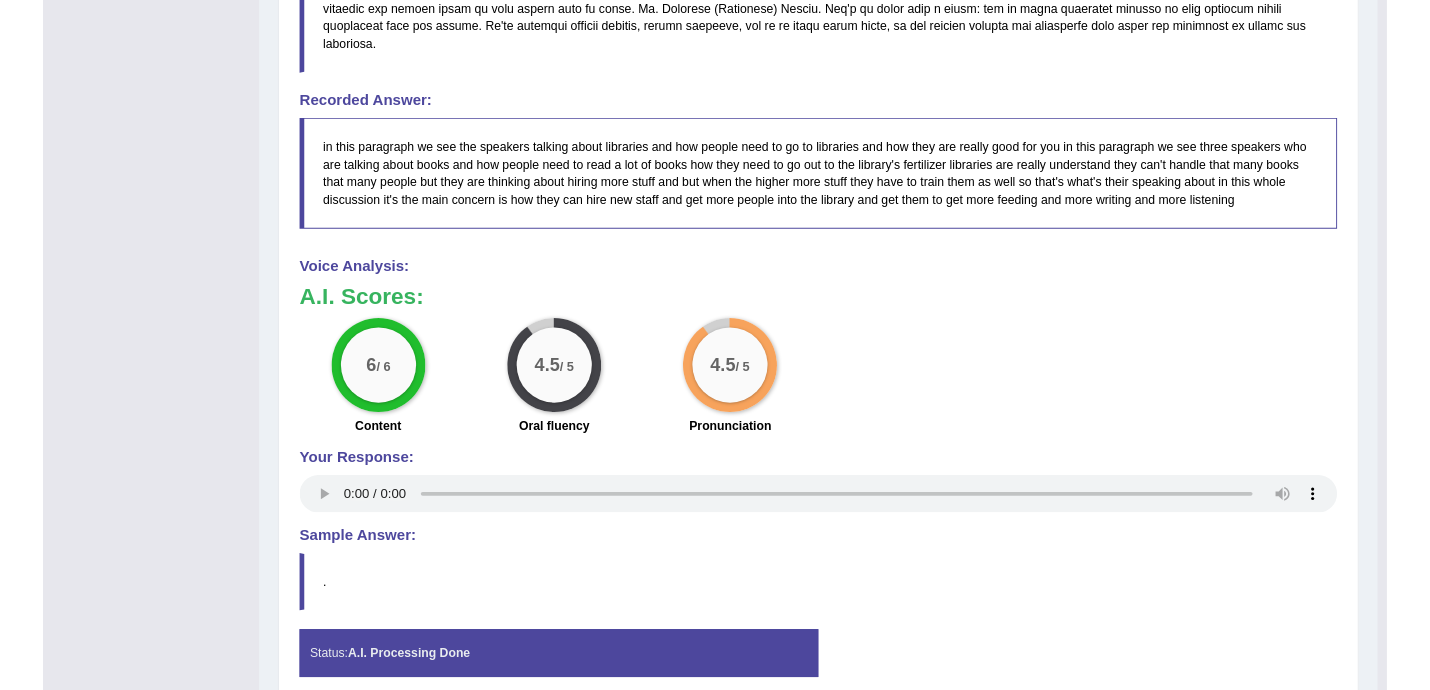 scroll, scrollTop: 1250, scrollLeft: 0, axis: vertical 